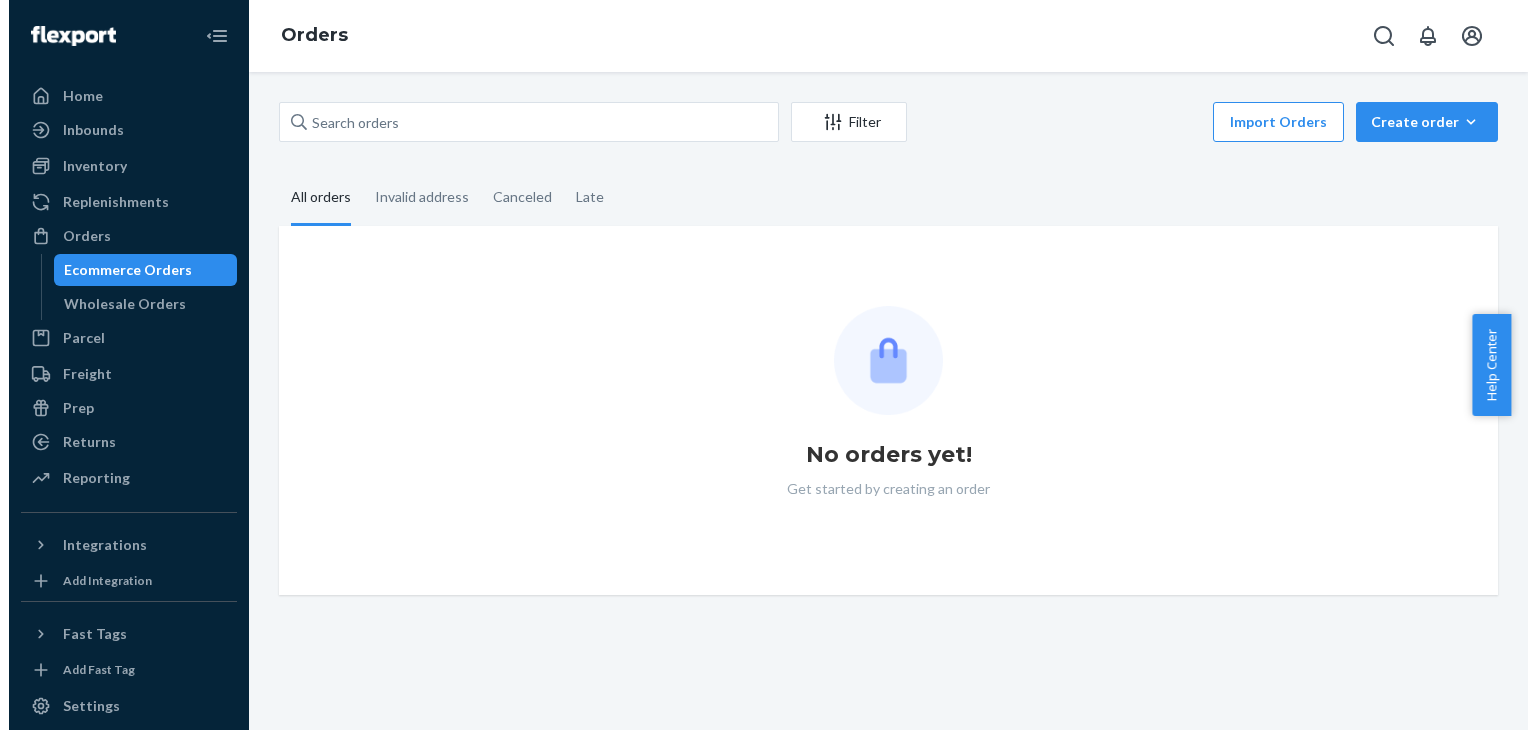 scroll, scrollTop: 0, scrollLeft: 0, axis: both 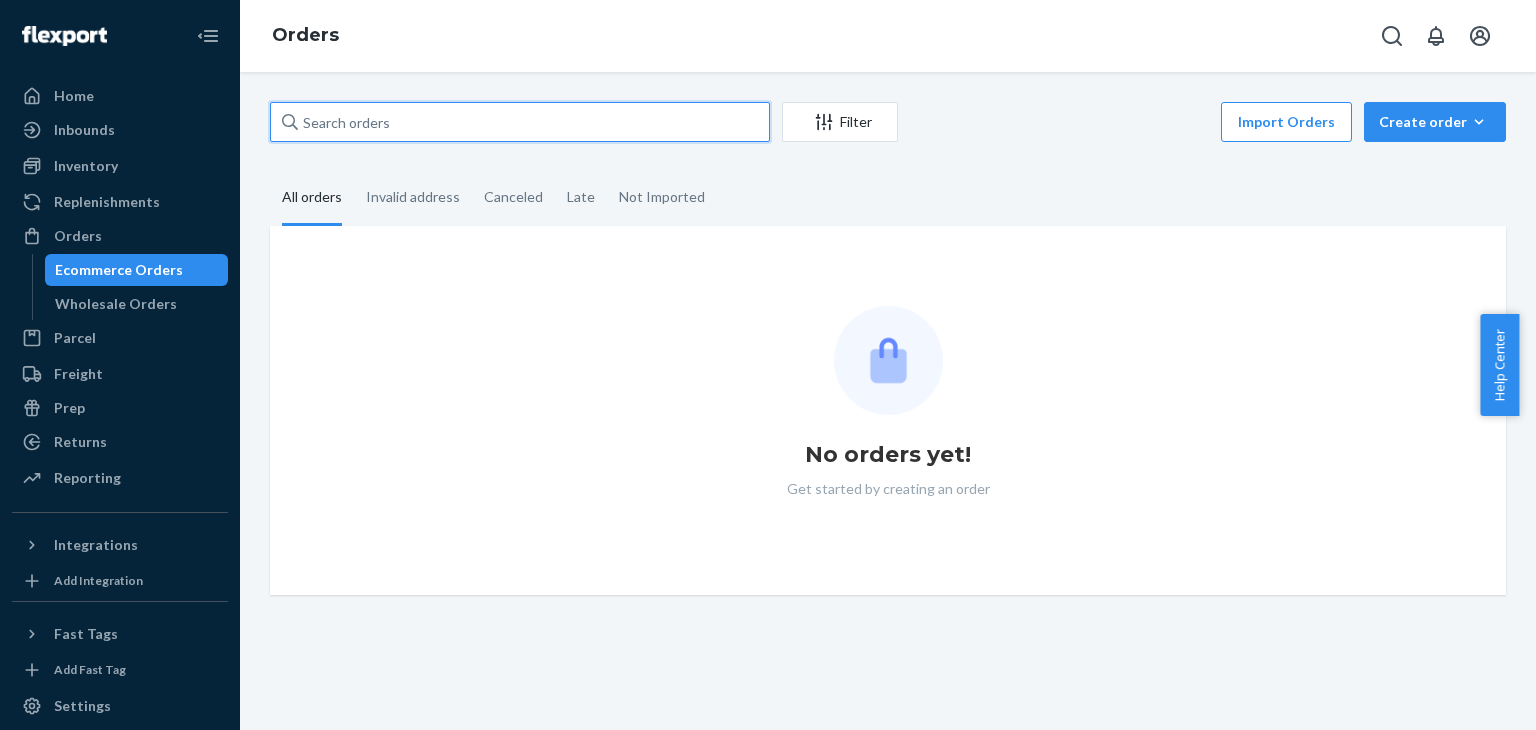 click at bounding box center (520, 122) 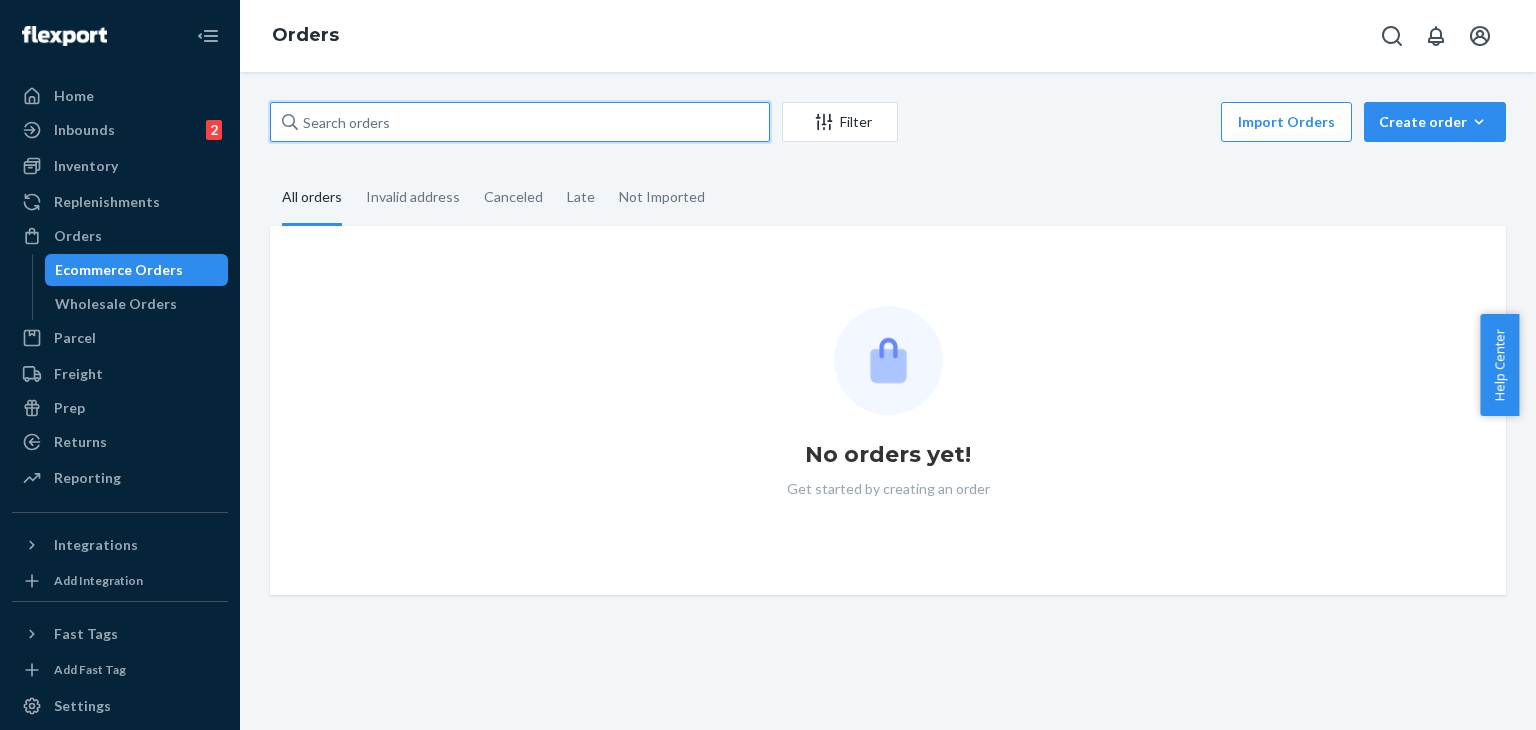 paste on "[ORDER_ID]" 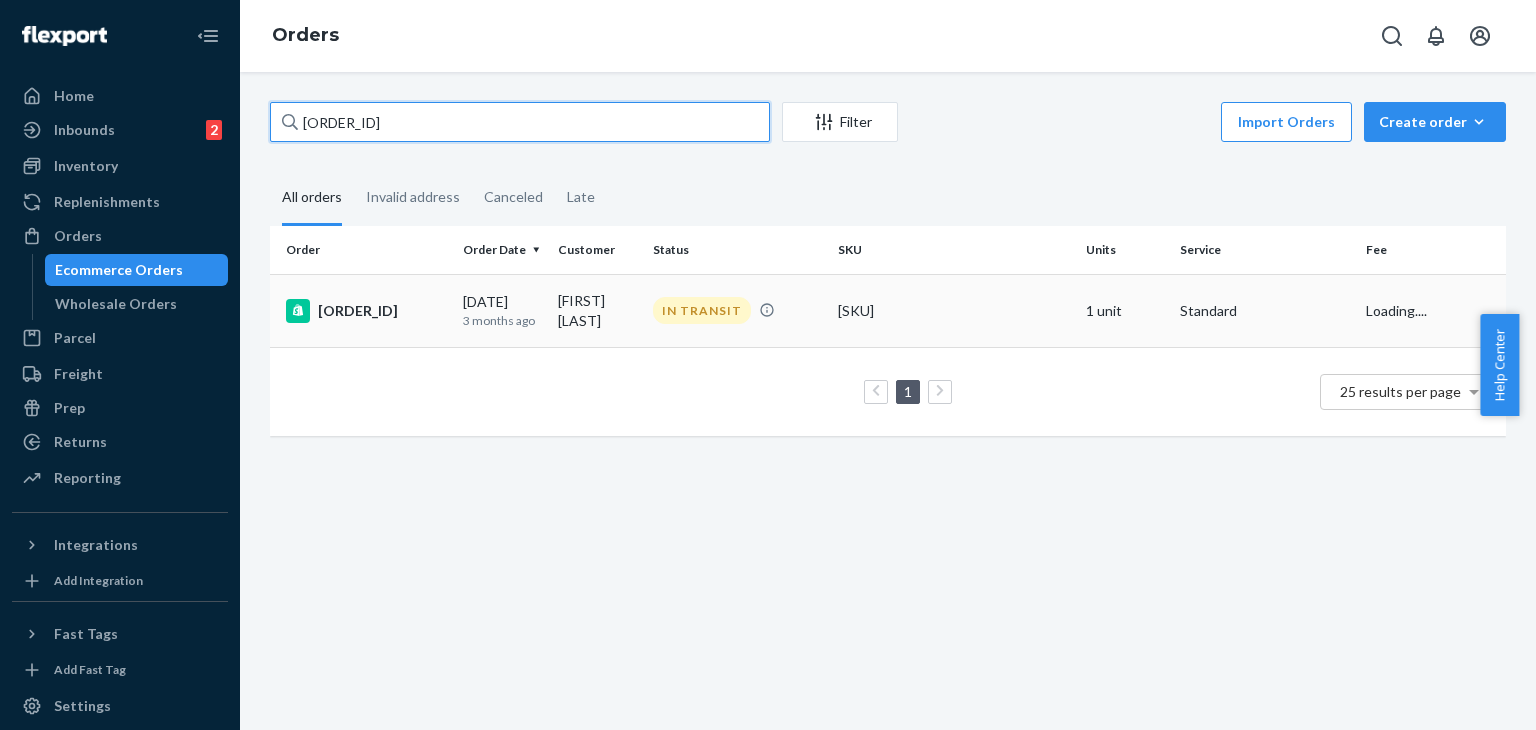 type on "[ORDER_ID]" 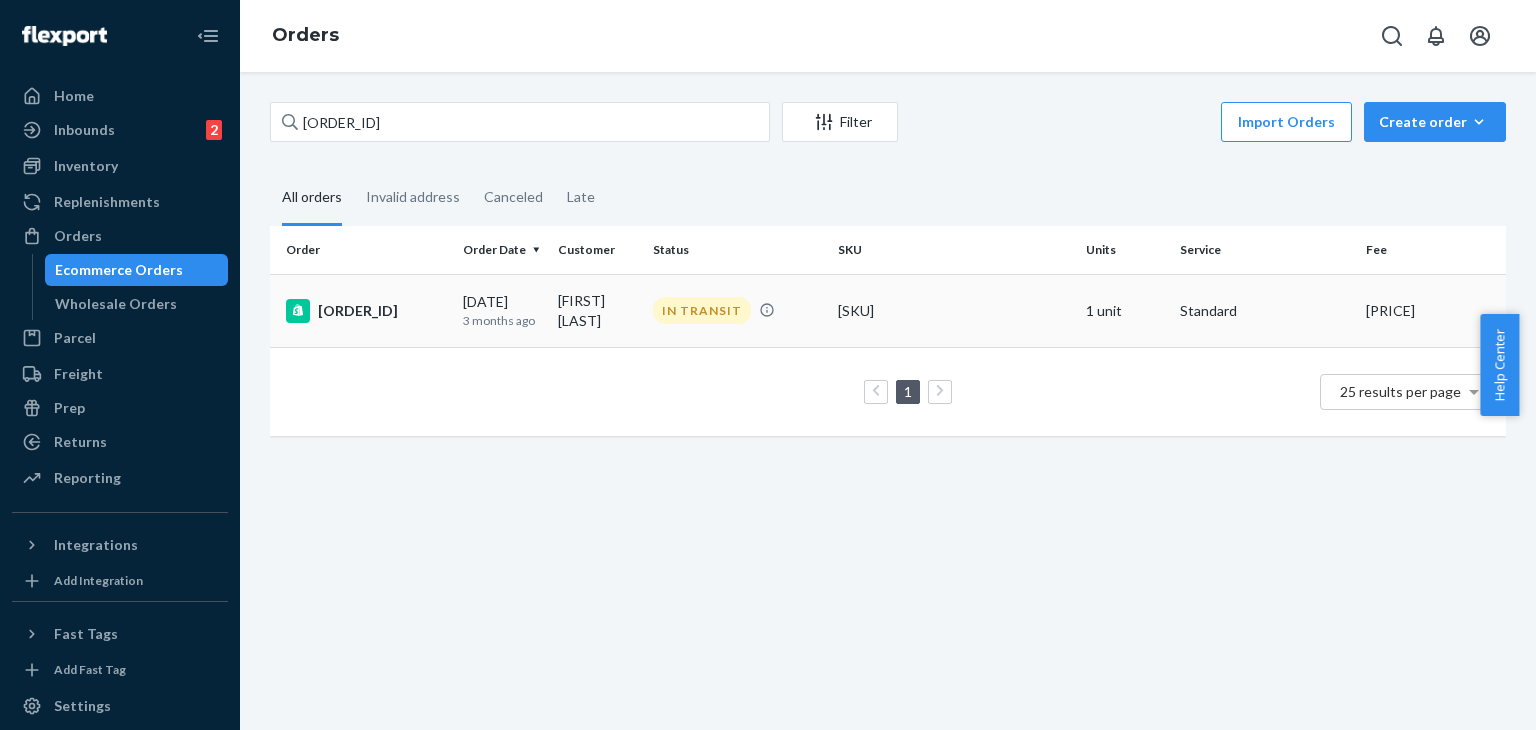 click on "[ORDER_ID]" at bounding box center [366, 311] 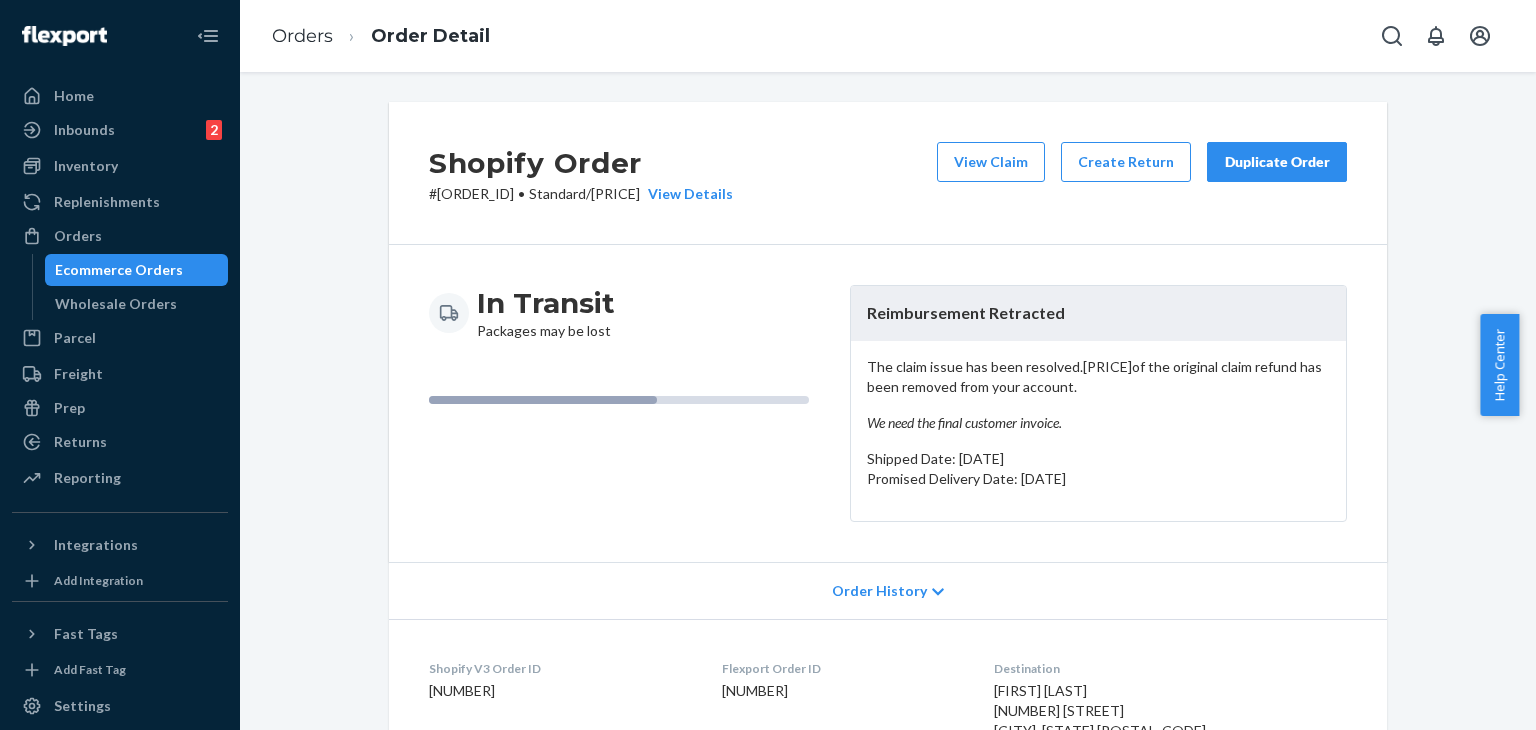 drag, startPoint x: 575, startPoint y: 240, endPoint x: 1155, endPoint y: 468, distance: 623.20465 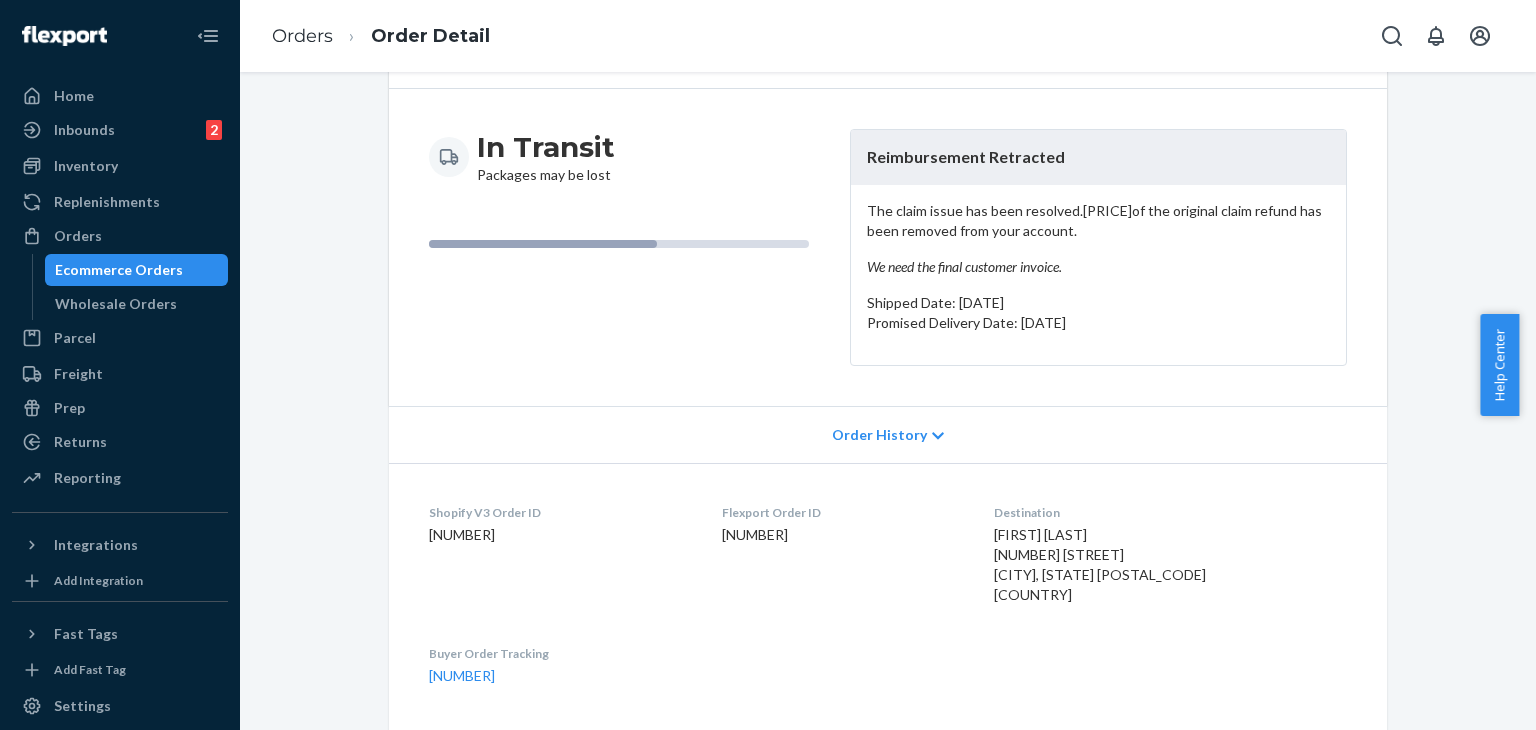 scroll, scrollTop: 0, scrollLeft: 0, axis: both 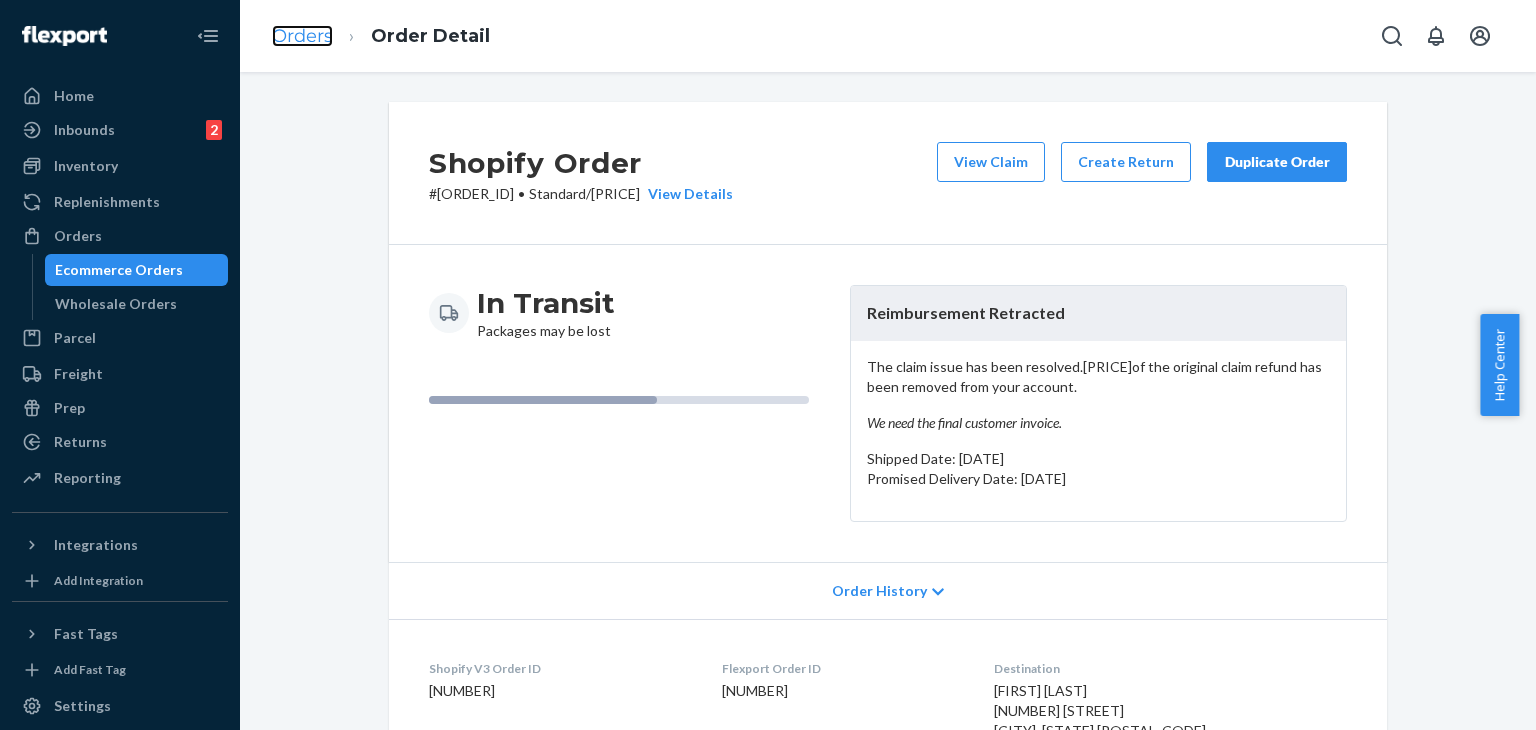 click on "Orders" at bounding box center (302, 36) 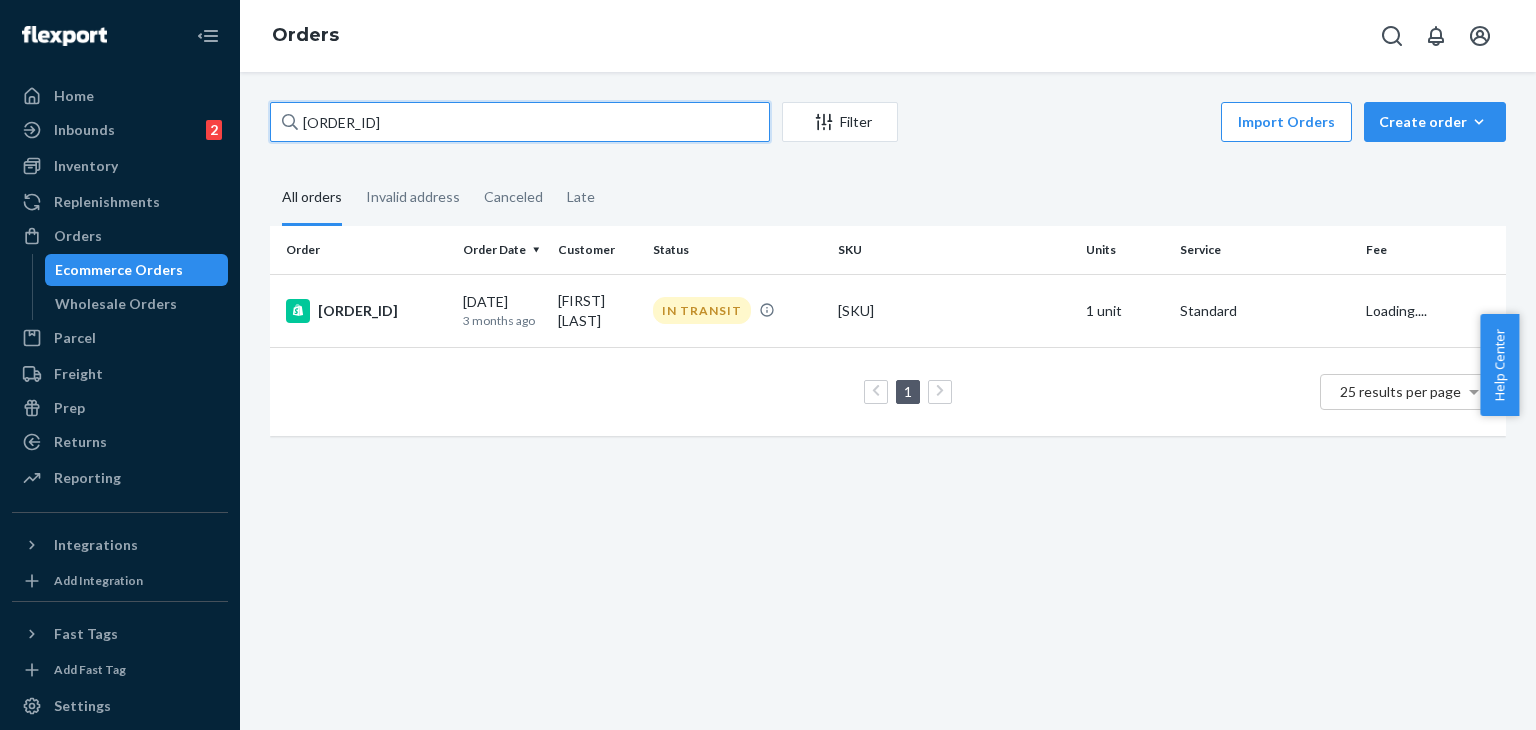 drag, startPoint x: 256, startPoint y: 101, endPoint x: 282, endPoint y: 113, distance: 28.635643 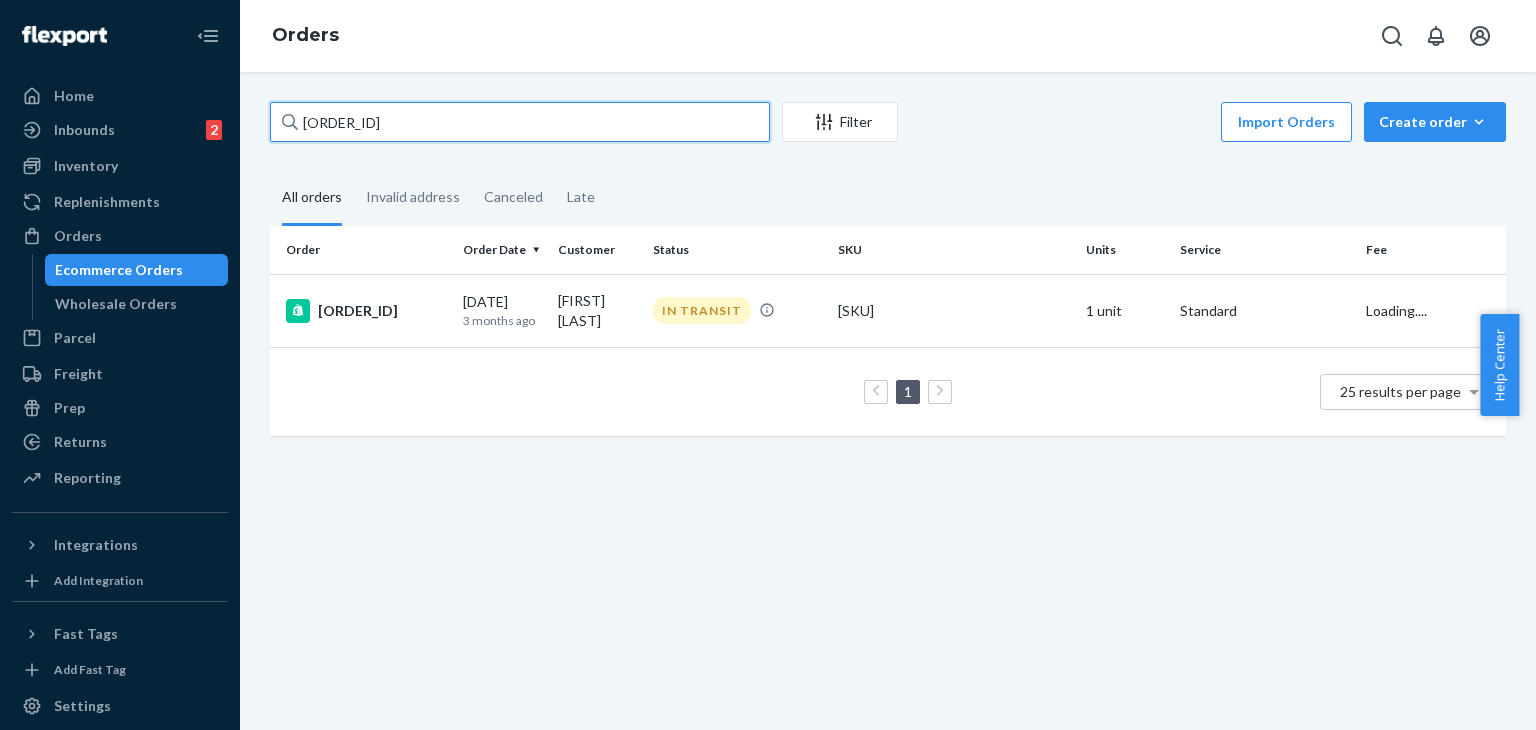 click on "Order Order Date Customer Status SKU Units Service Fee [ORDER_ID] [DATE] [TIME_AGO] [FIRST] [LAST] IN TRANSIT [SKU] 1 unit Standard Loading.... 1 25 results per page" at bounding box center [888, 401] 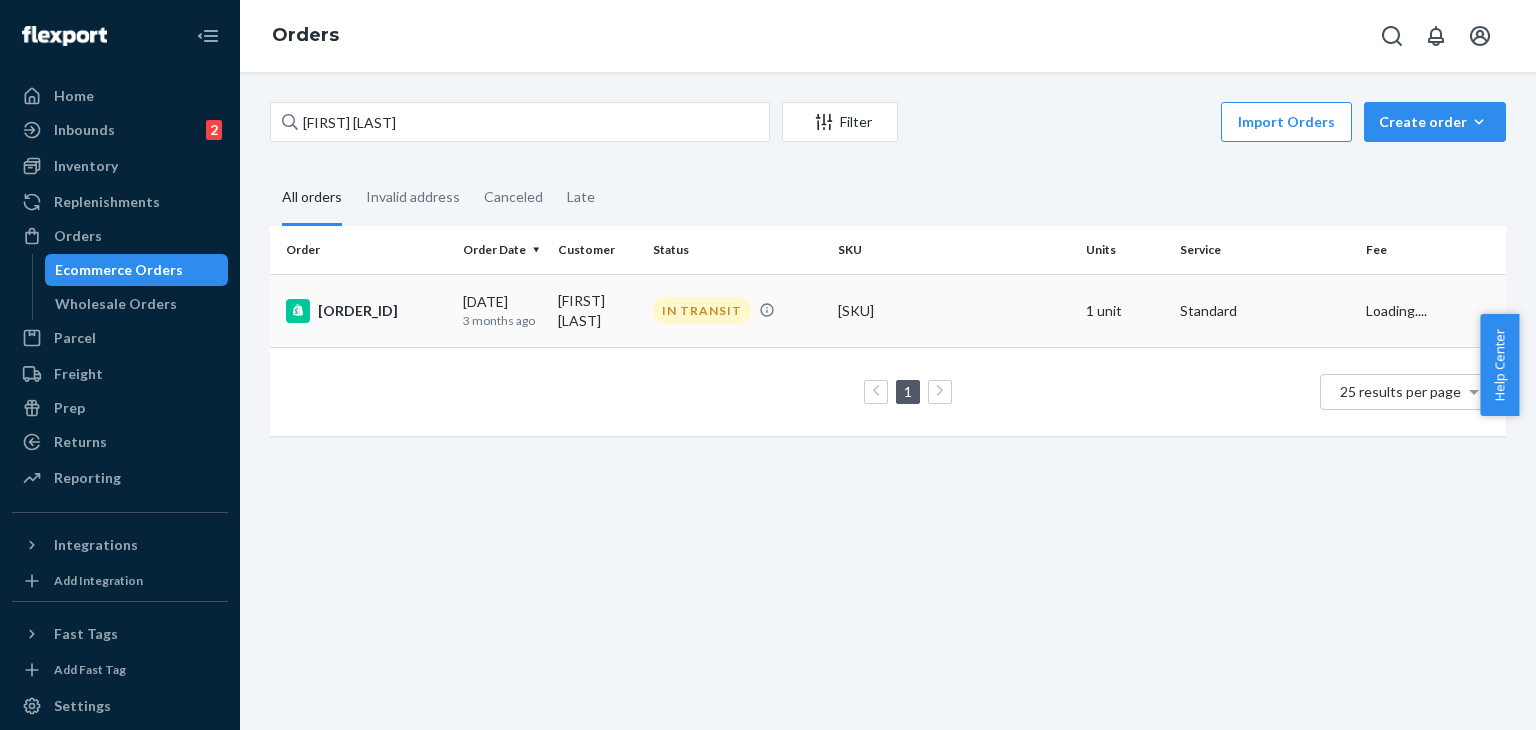 click on "[ORDER_ID]" at bounding box center [366, 311] 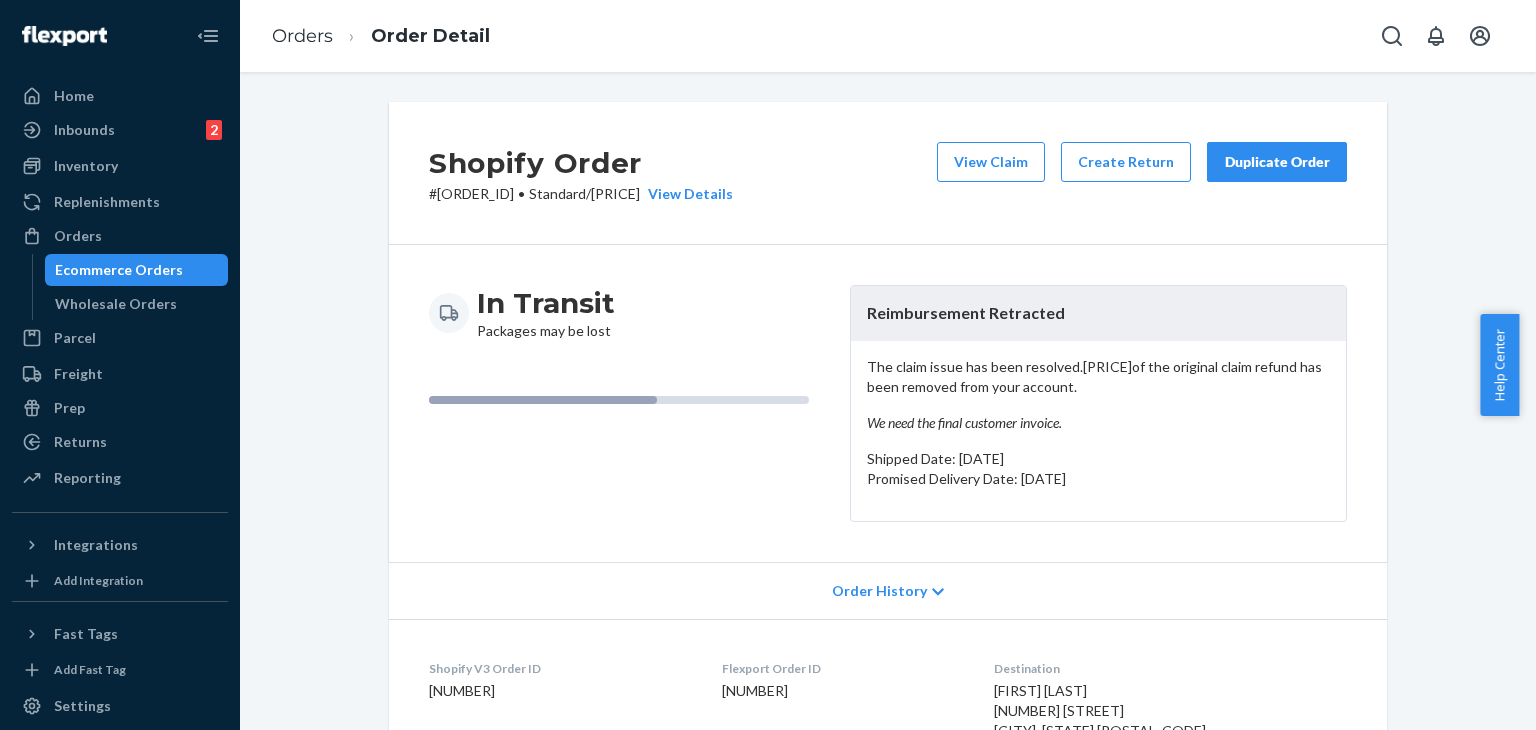 click on "Duplicate Order" at bounding box center (1277, 162) 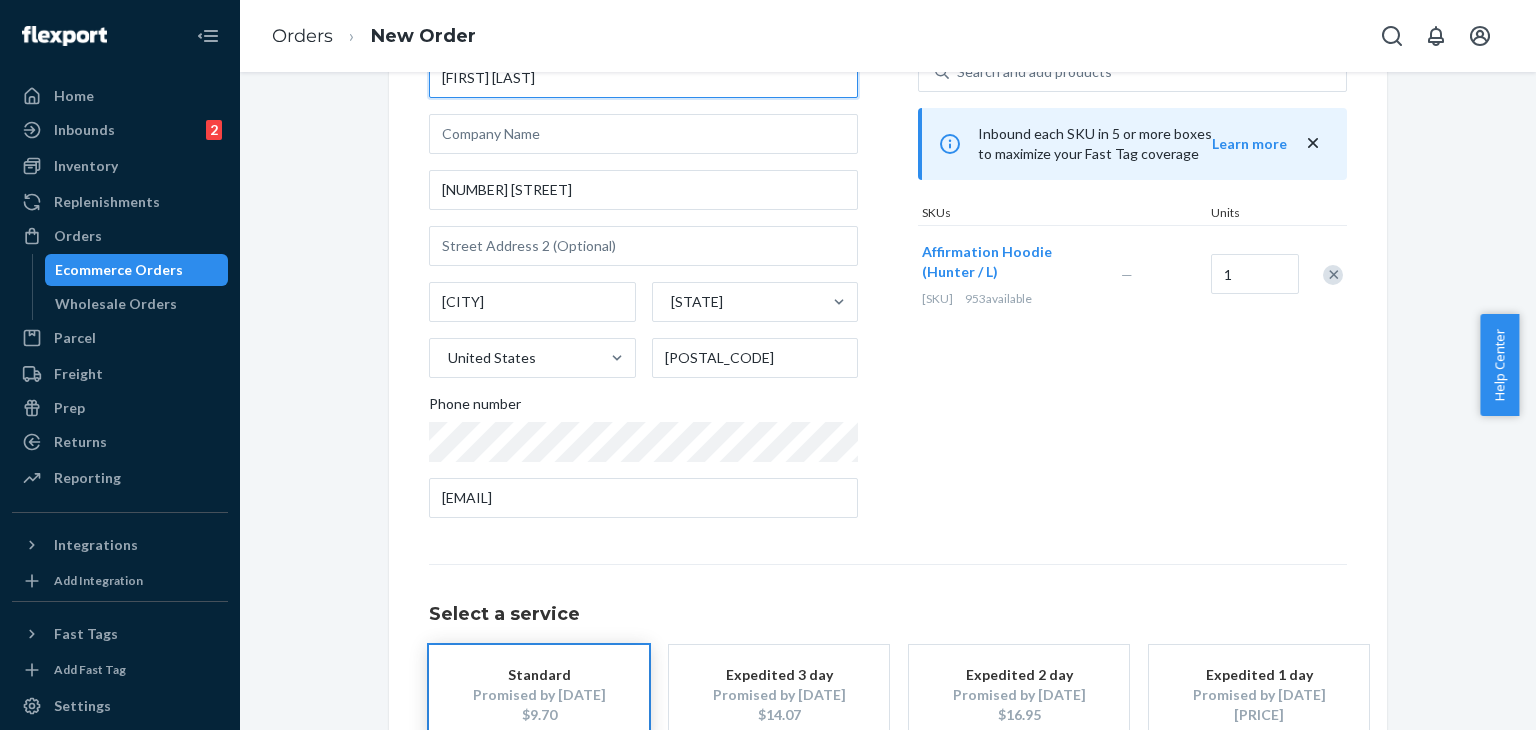 scroll, scrollTop: 280, scrollLeft: 0, axis: vertical 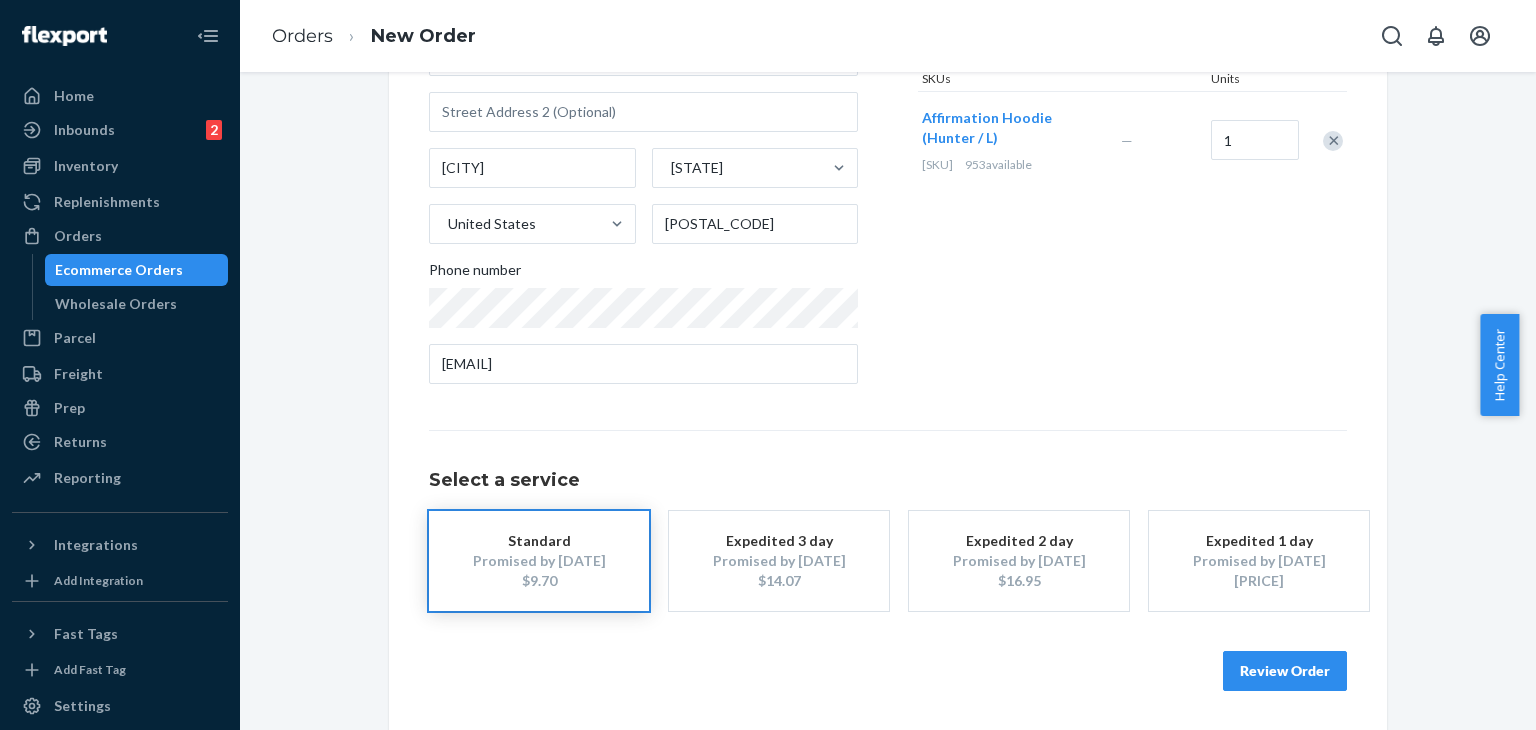 click on "Review Order" at bounding box center [1285, 671] 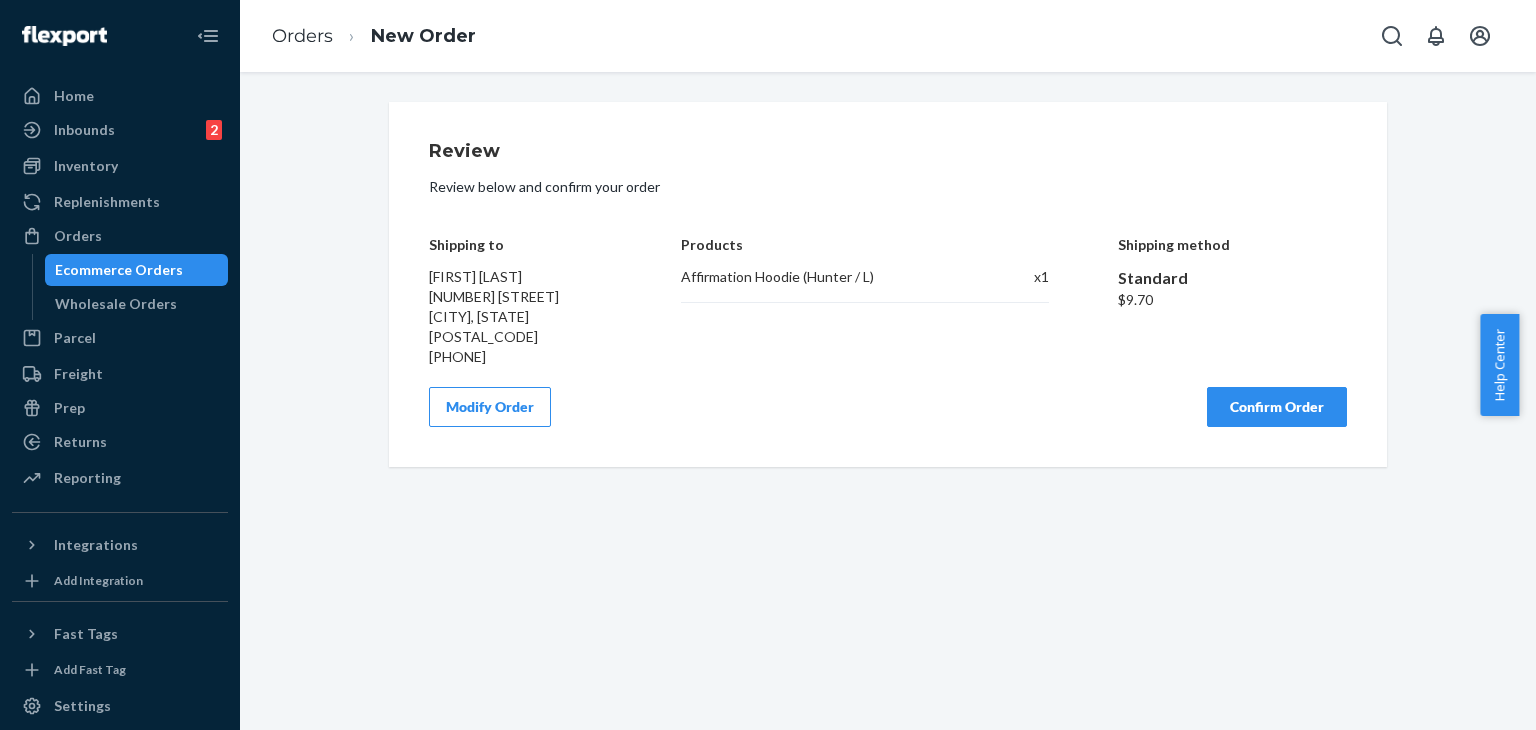scroll, scrollTop: 0, scrollLeft: 0, axis: both 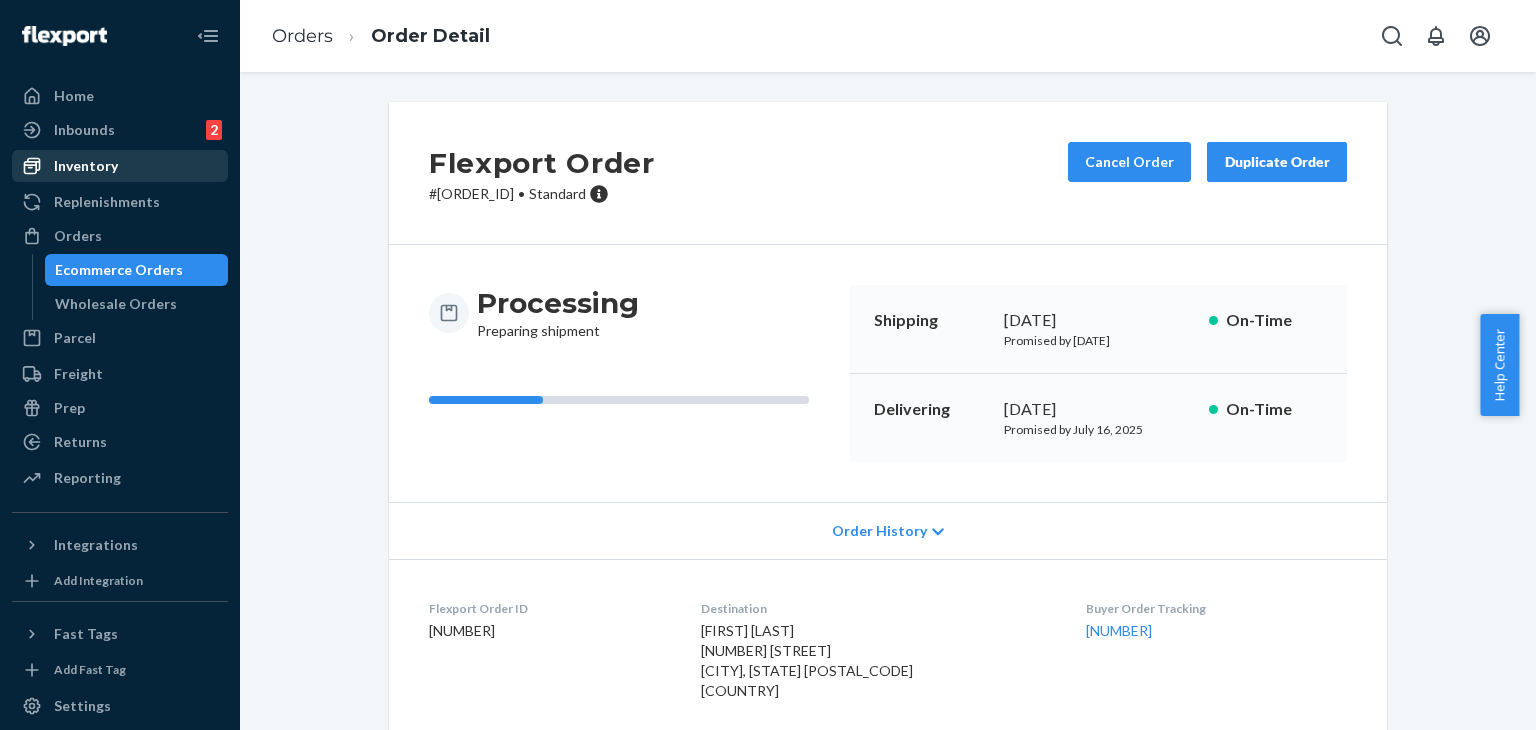 click on "Inventory" at bounding box center (86, 166) 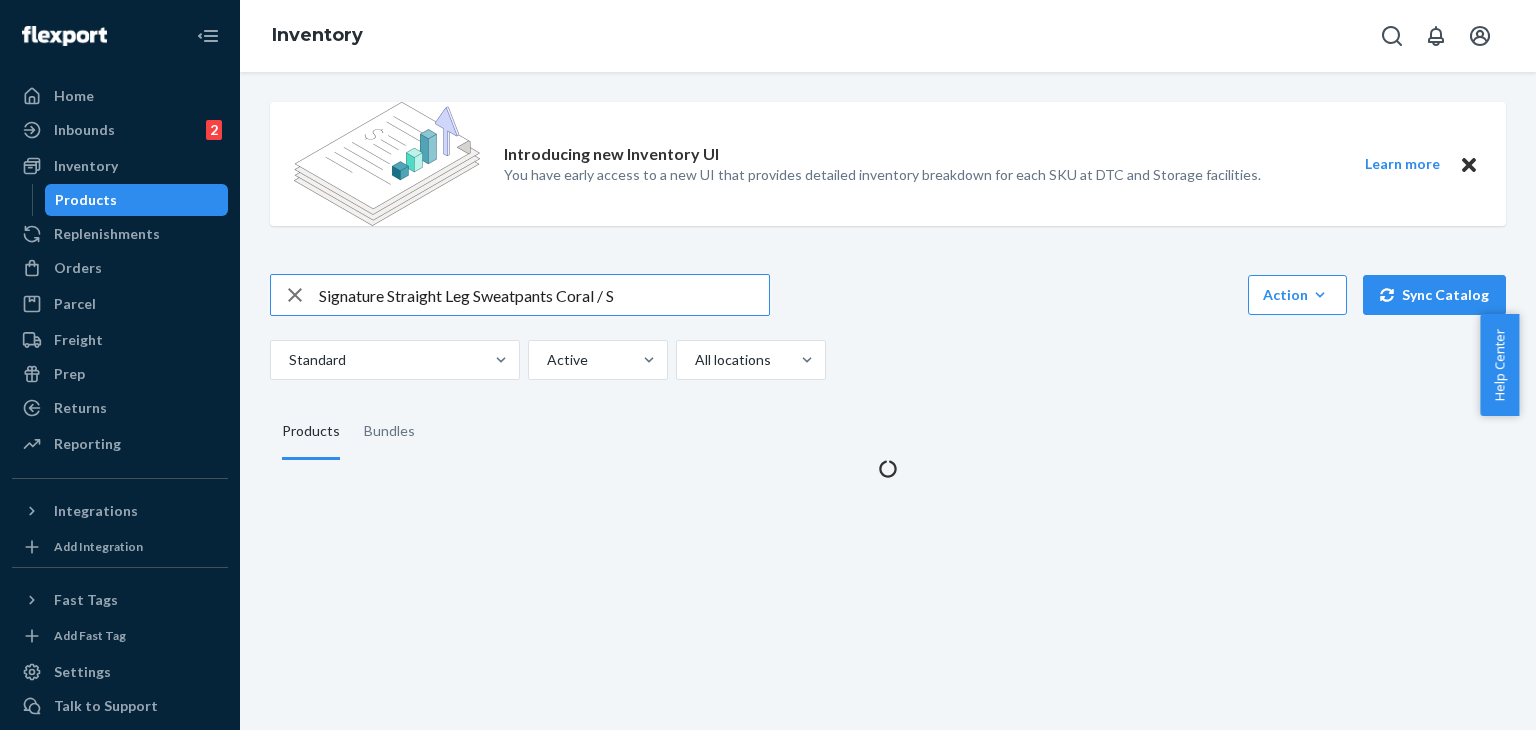 type on "Signature Straight Leg Sweatpants Coral / S" 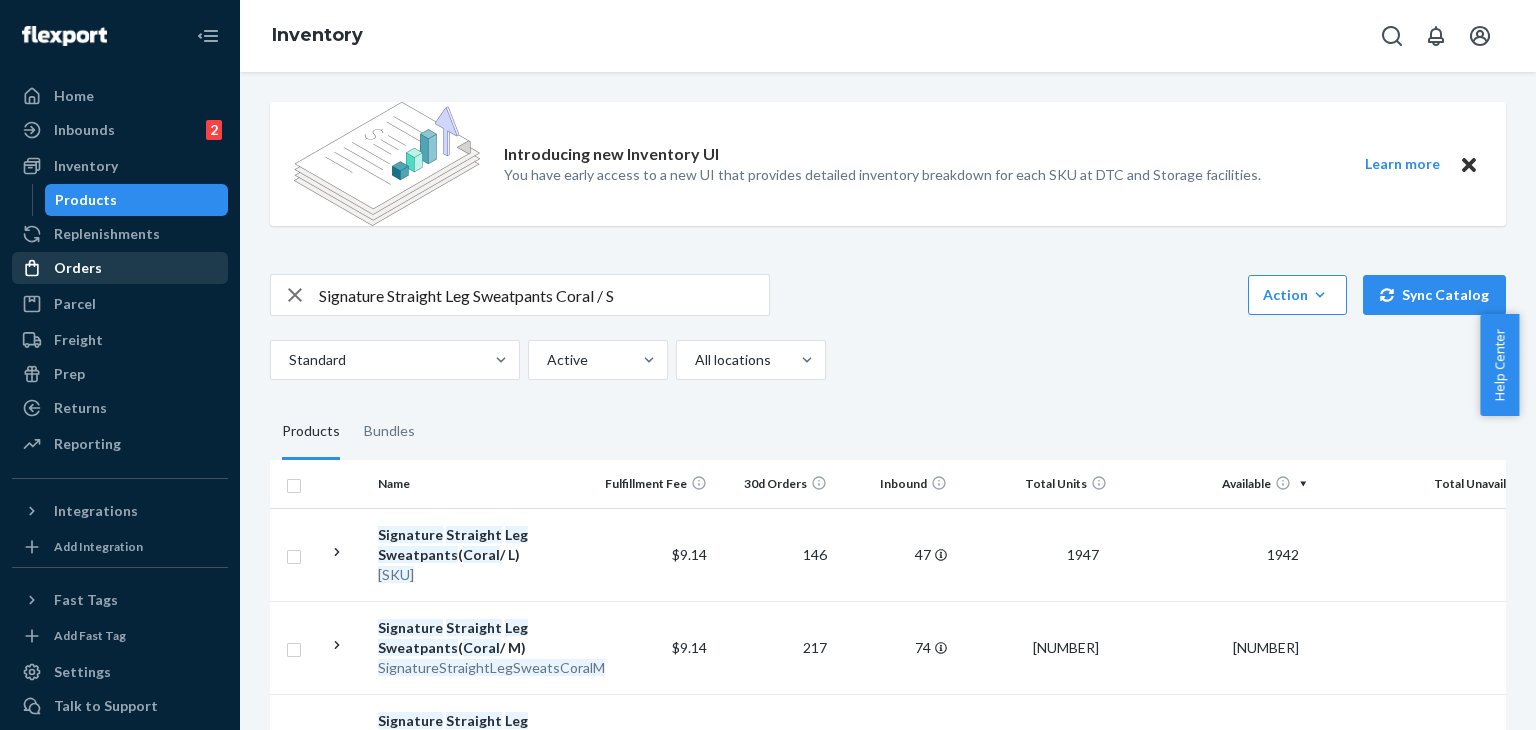 click on "Orders" at bounding box center [78, 268] 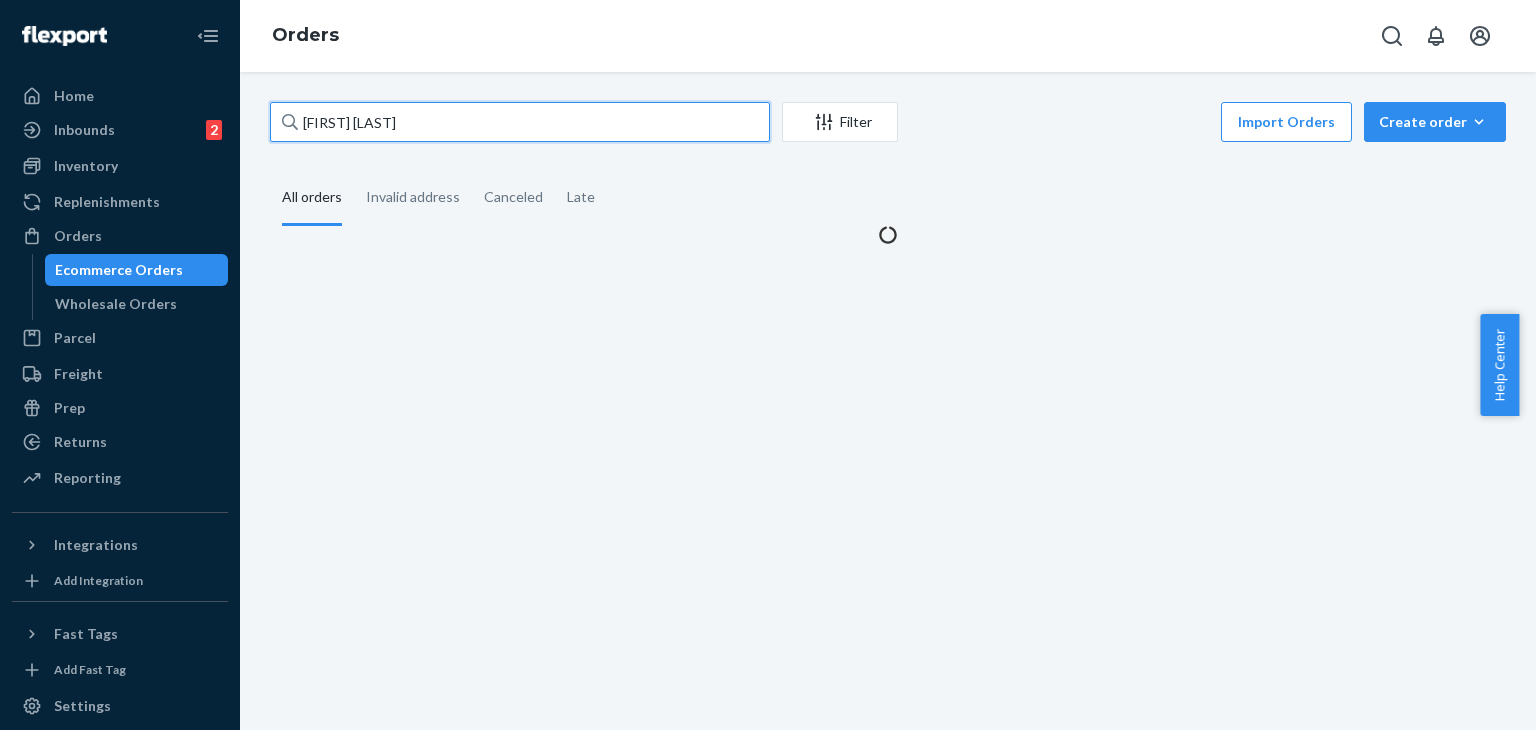 click on "[FIRST] [LAST]" at bounding box center [520, 122] 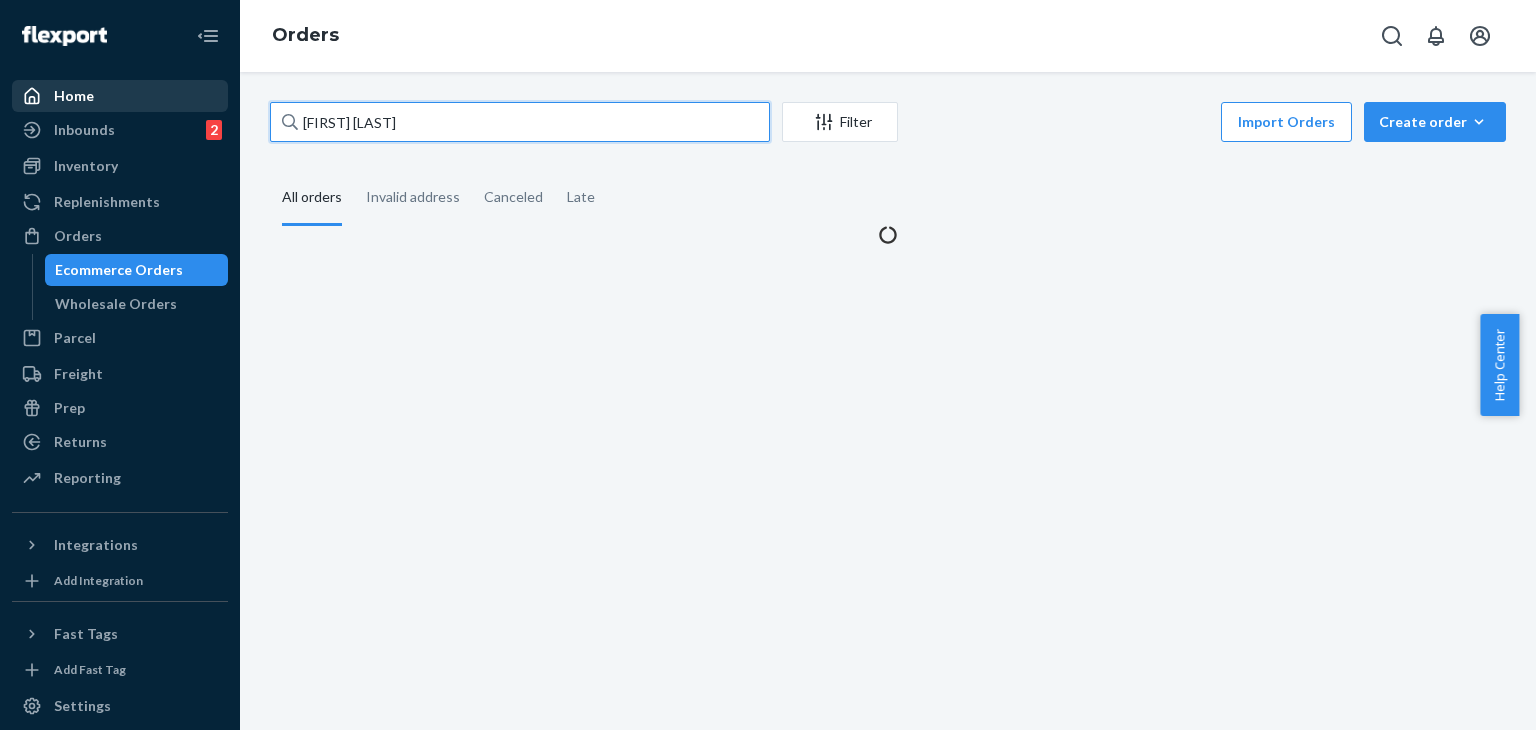 drag, startPoint x: 448, startPoint y: 111, endPoint x: 199, endPoint y: 97, distance: 249.39326 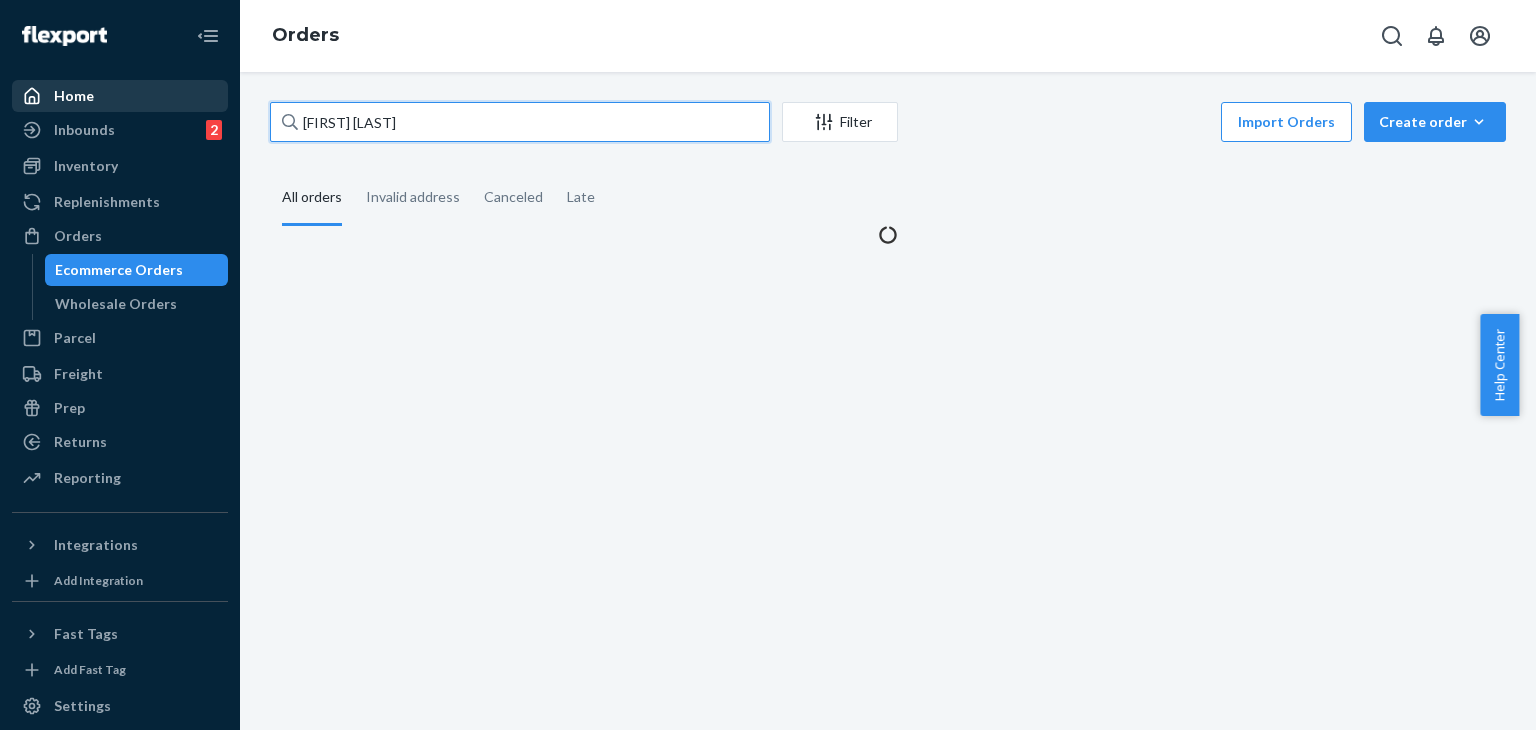 click on "Home Inbounds 2 Shipping Plans Problems 2 Inventory Products Replenishments Orders Ecommerce Orders Wholesale Orders Parcel Parcel orders Integrations Freight Prep Returns All Returns Settings Packages Reporting Reports Analytics Integrations Add Integration Fast Tags Add Fast Tag Settings Talk to Support Help Center Give Feedback Orders [FIRST] [LAST] Filter Import Orders Create order Ecommerce order Removal order All orders Invalid address Canceled Late" at bounding box center [768, 365] 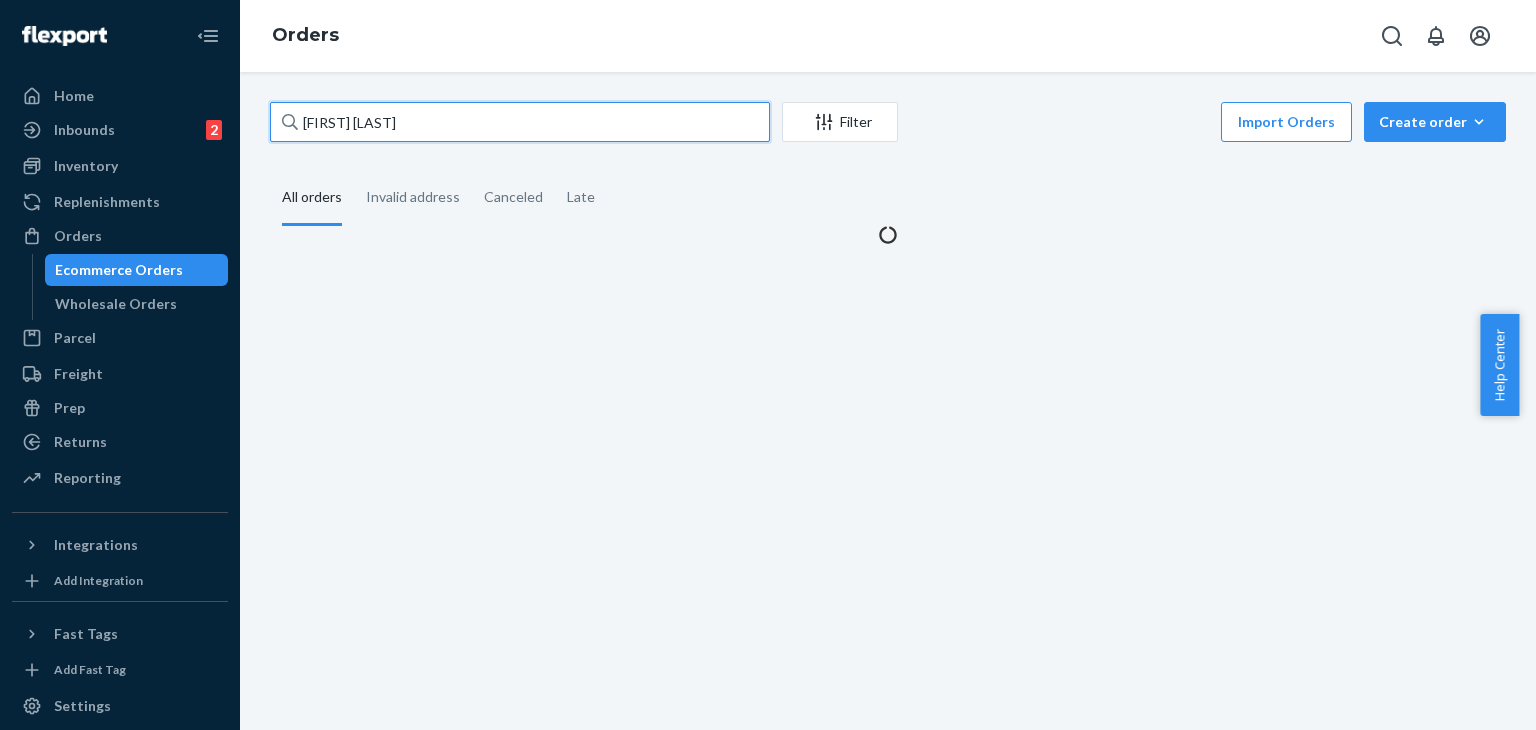 paste on "[ORDER_ID]" 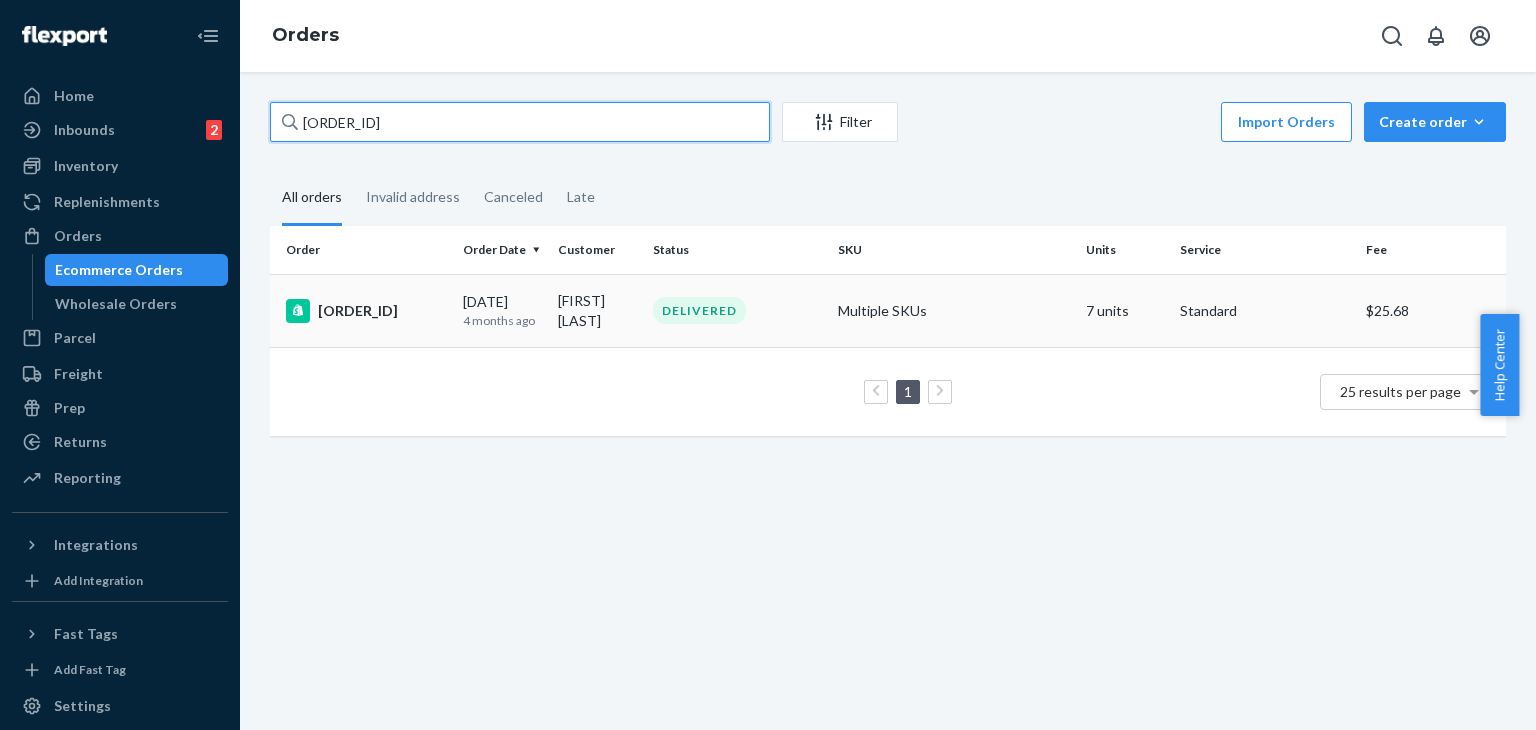 type on "[ORDER_ID]" 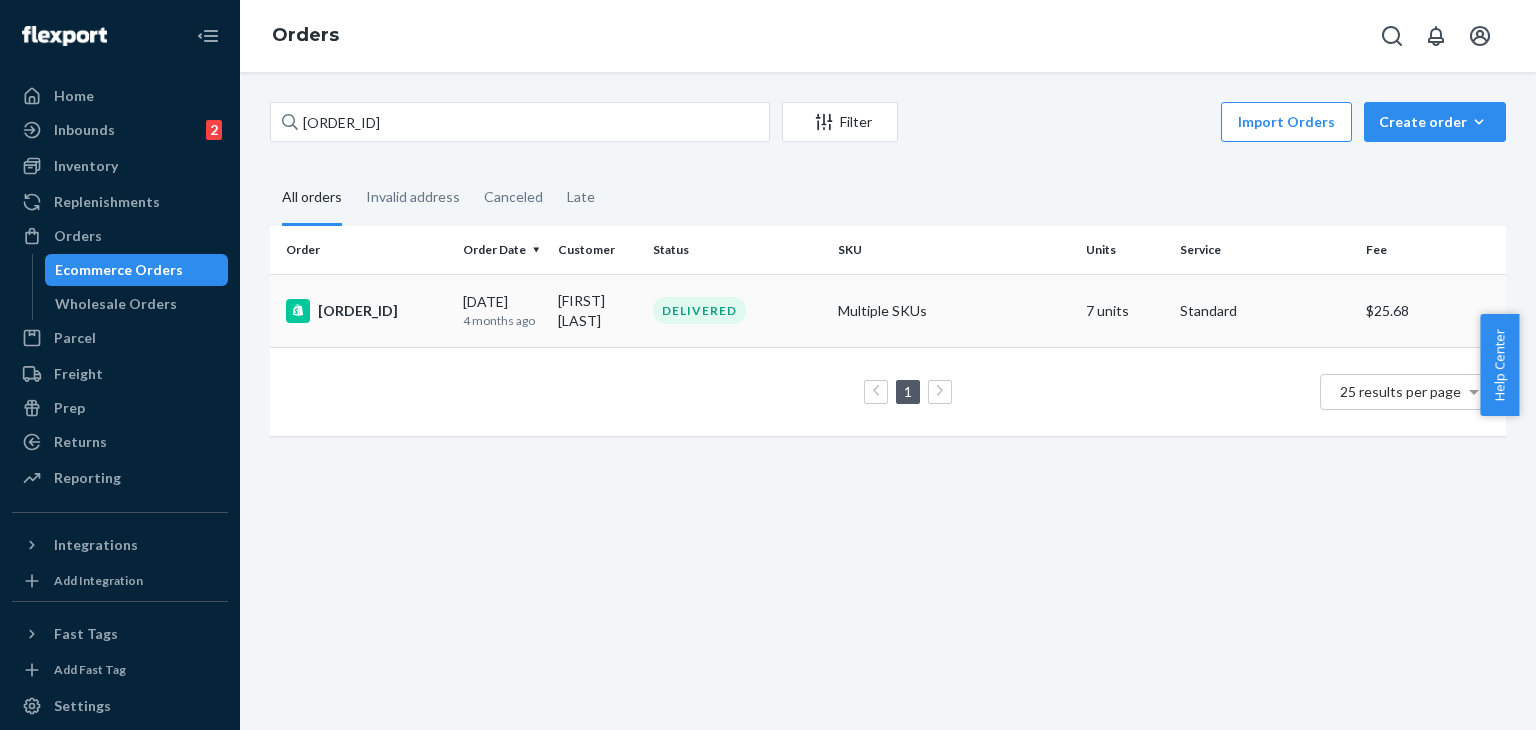 click on "[ORDER_ID]" at bounding box center (362, 310) 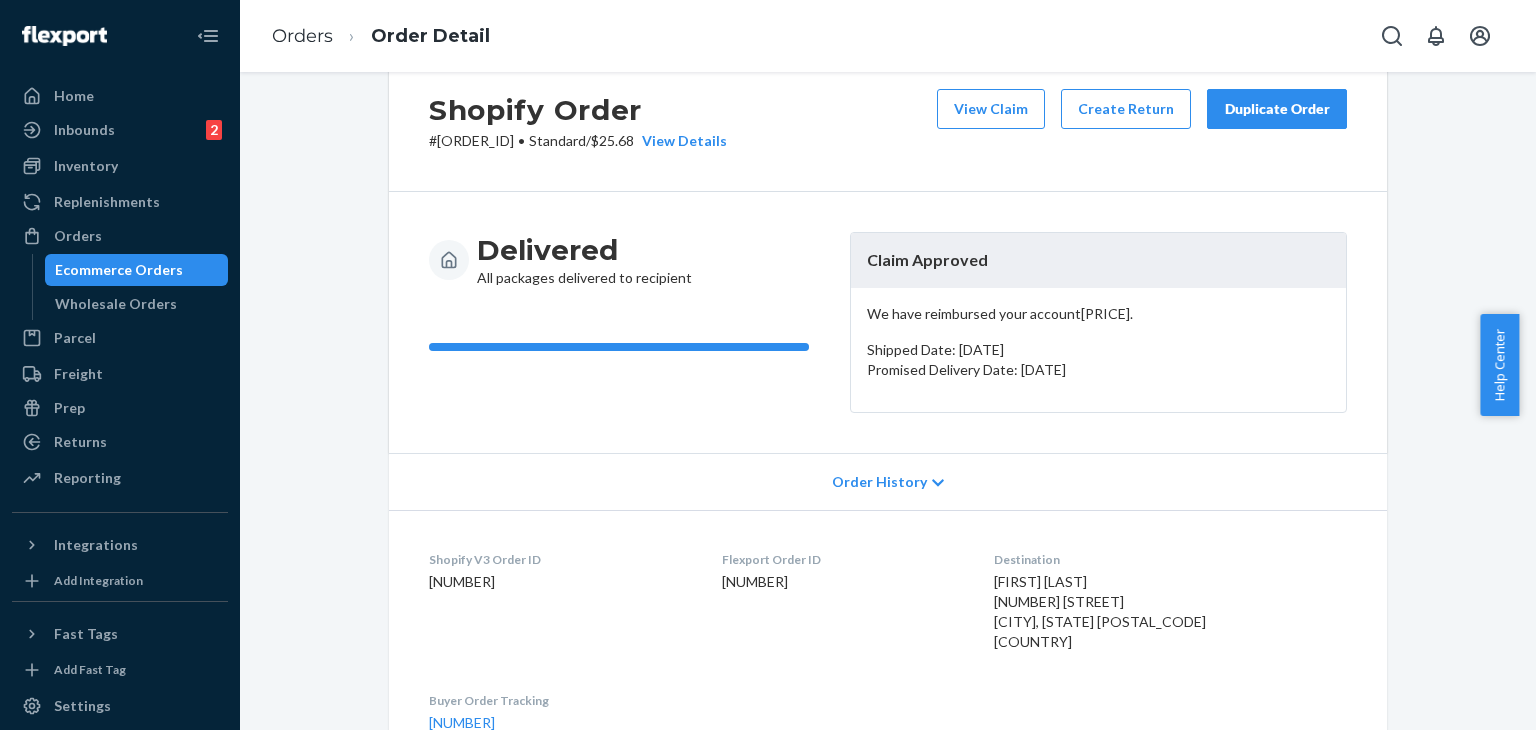 scroll, scrollTop: 0, scrollLeft: 0, axis: both 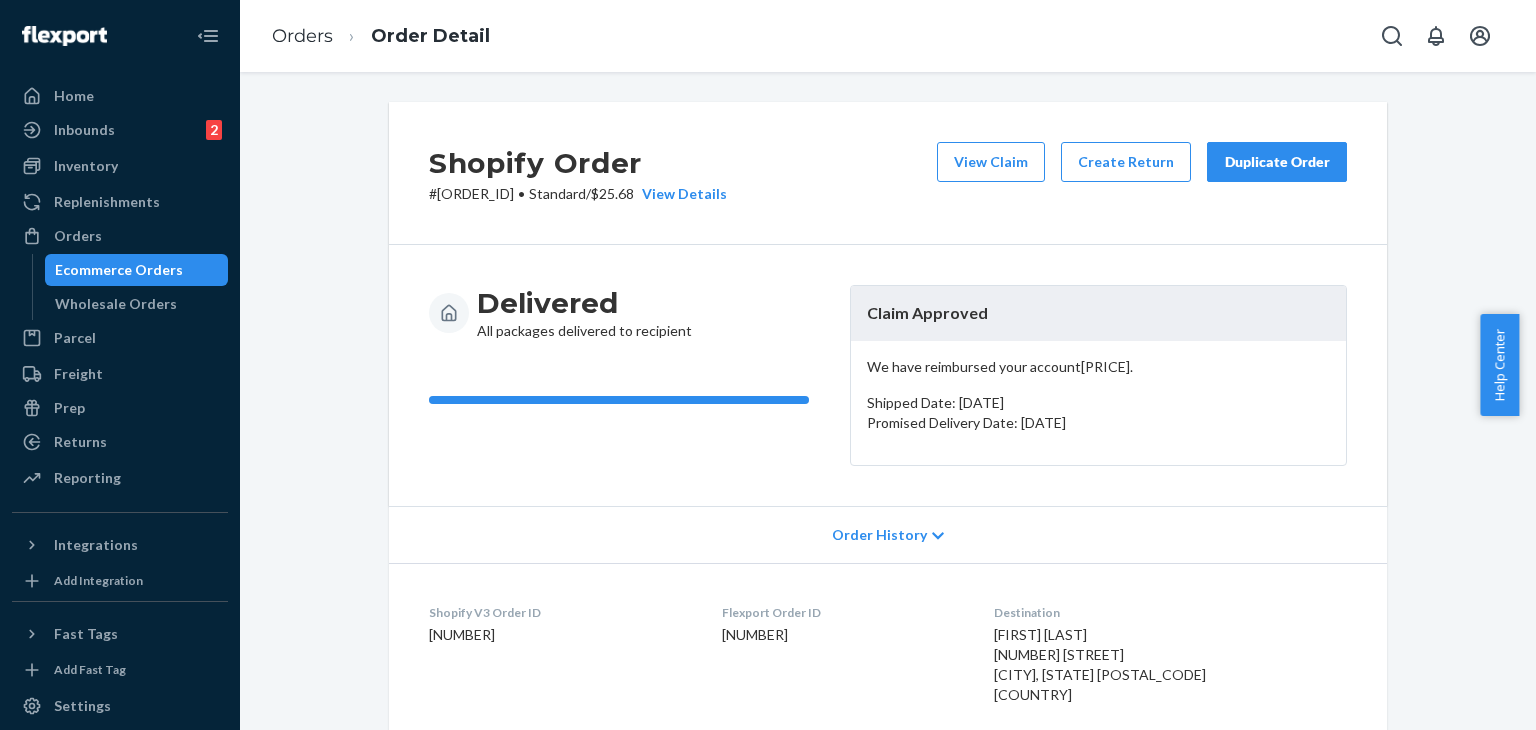 drag, startPoint x: 1279, startPoint y: 149, endPoint x: 846, endPoint y: 6, distance: 456.0022 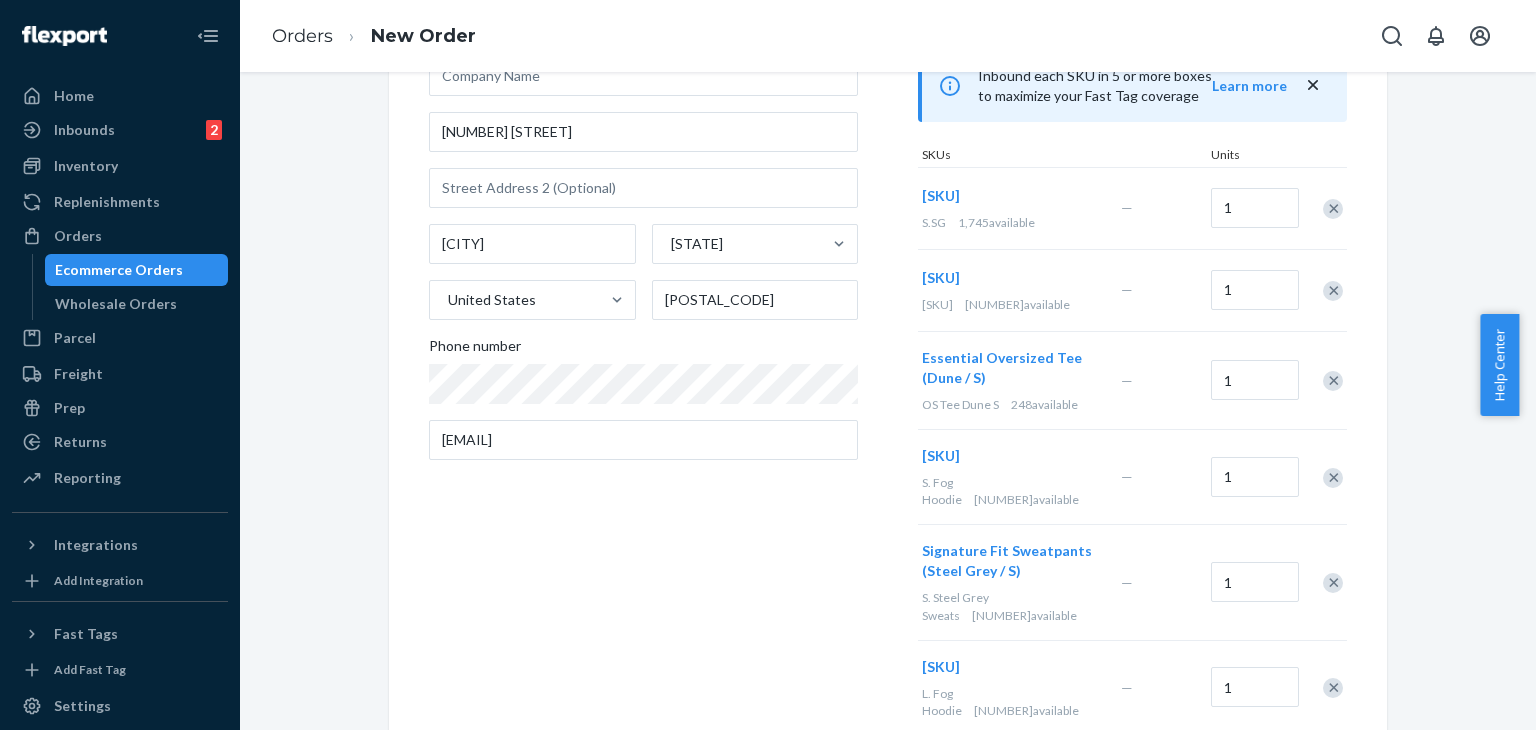 scroll, scrollTop: 200, scrollLeft: 0, axis: vertical 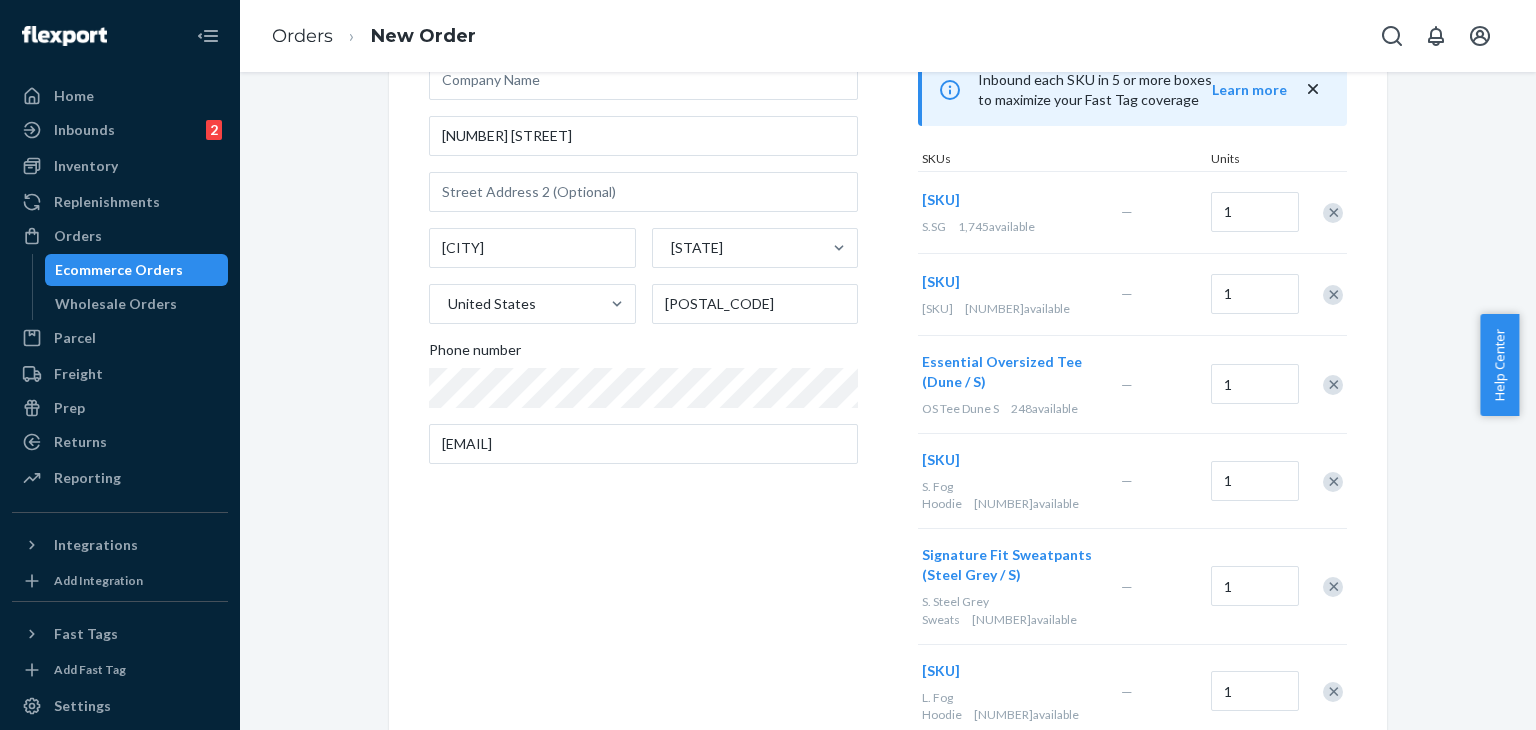 click at bounding box center (1333, 213) 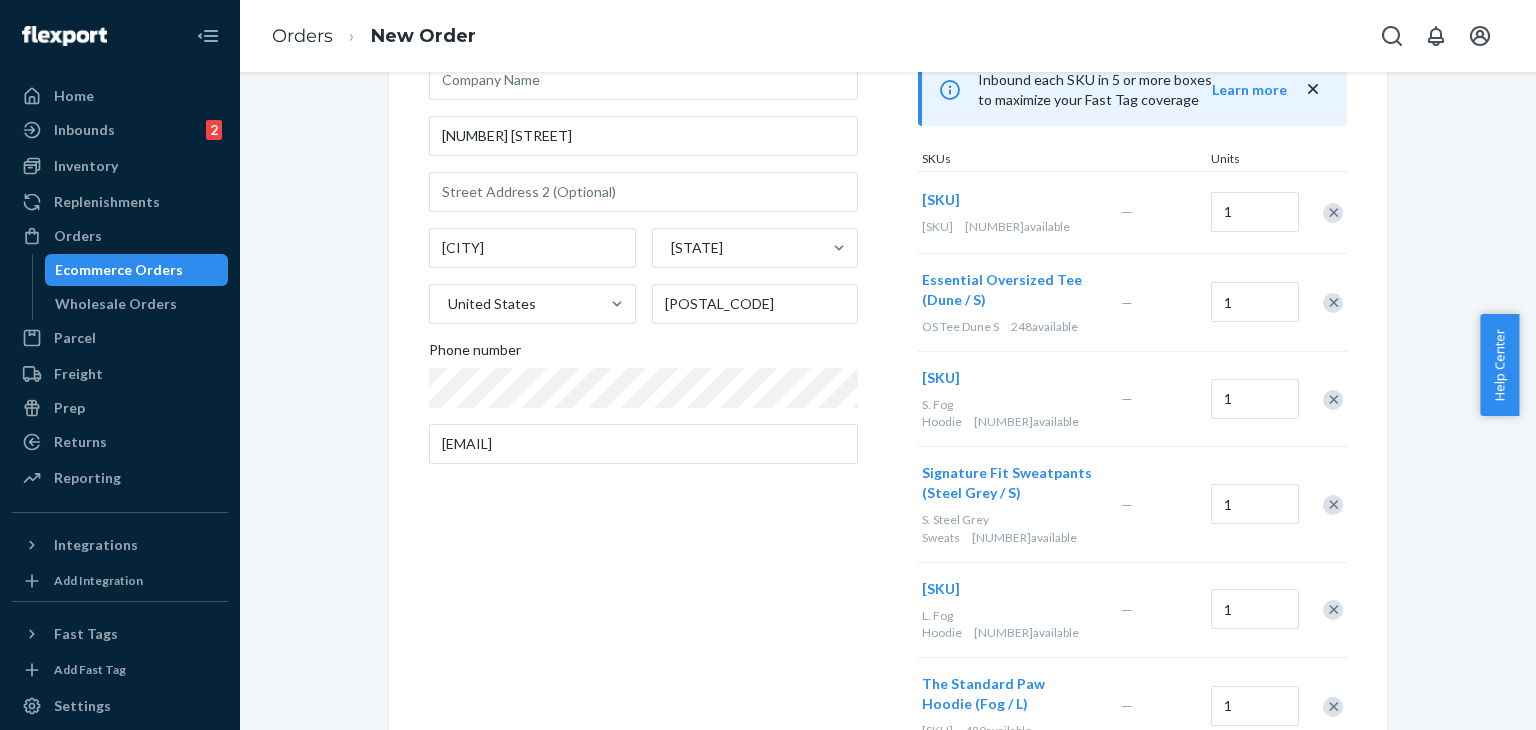 click at bounding box center (1322, 212) 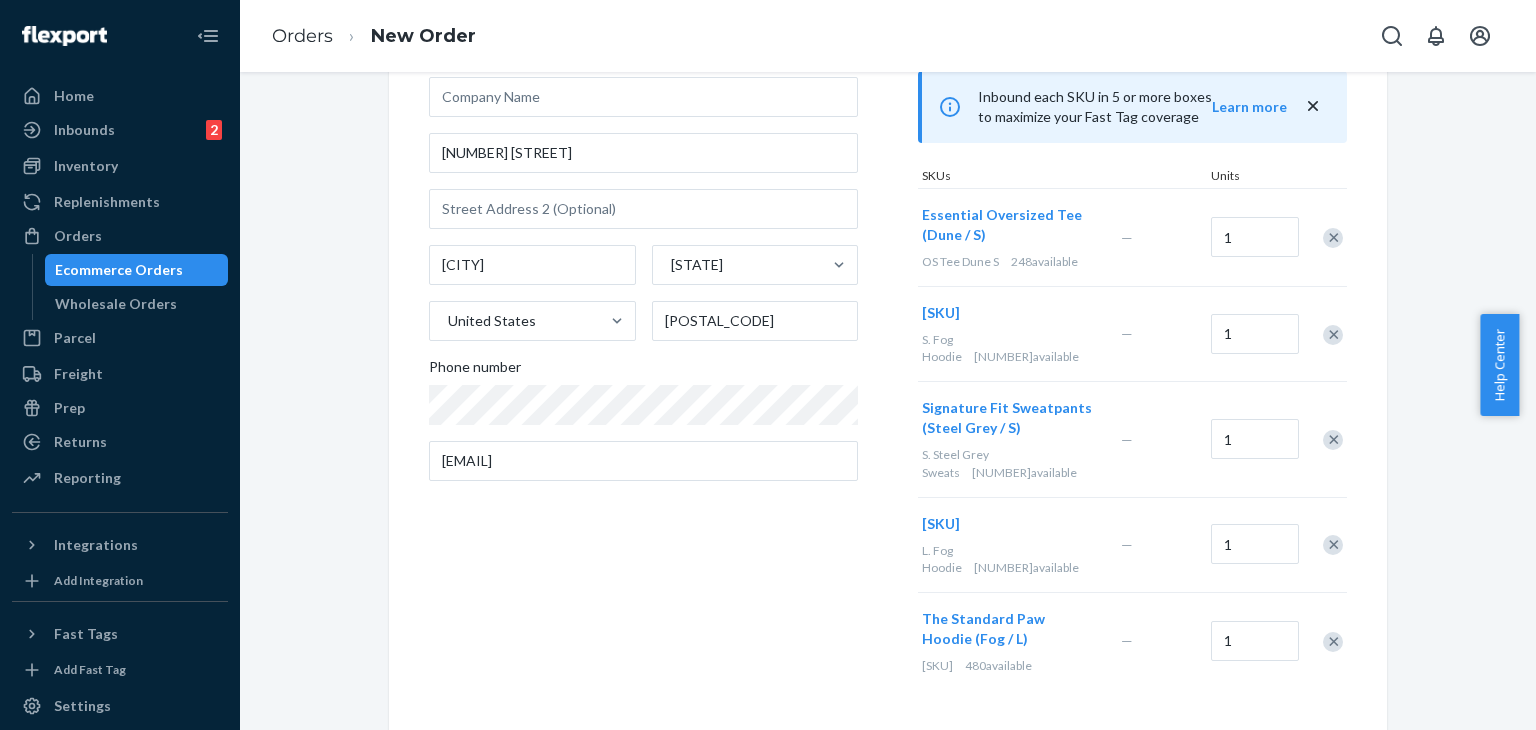 click at bounding box center [1333, 238] 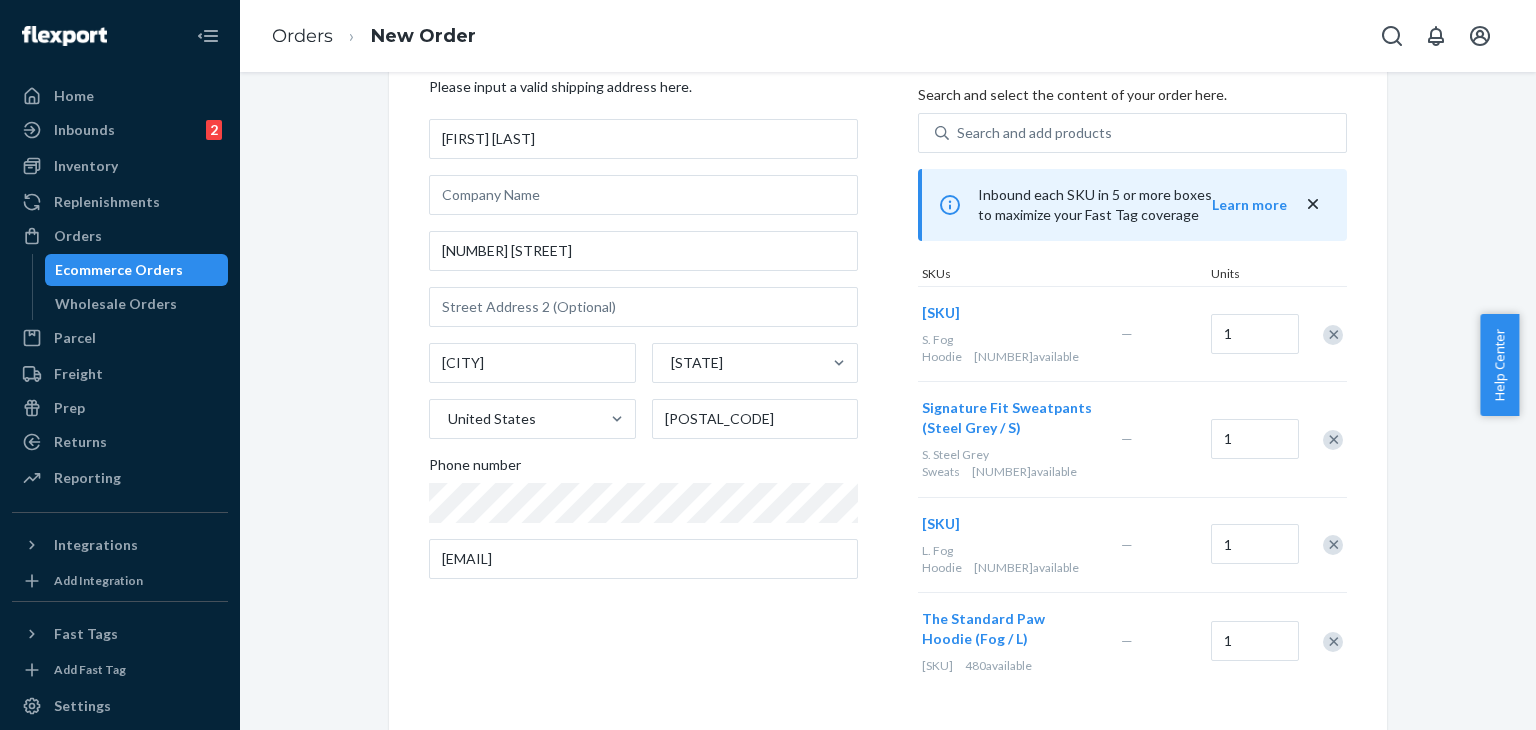 scroll, scrollTop: 107, scrollLeft: 0, axis: vertical 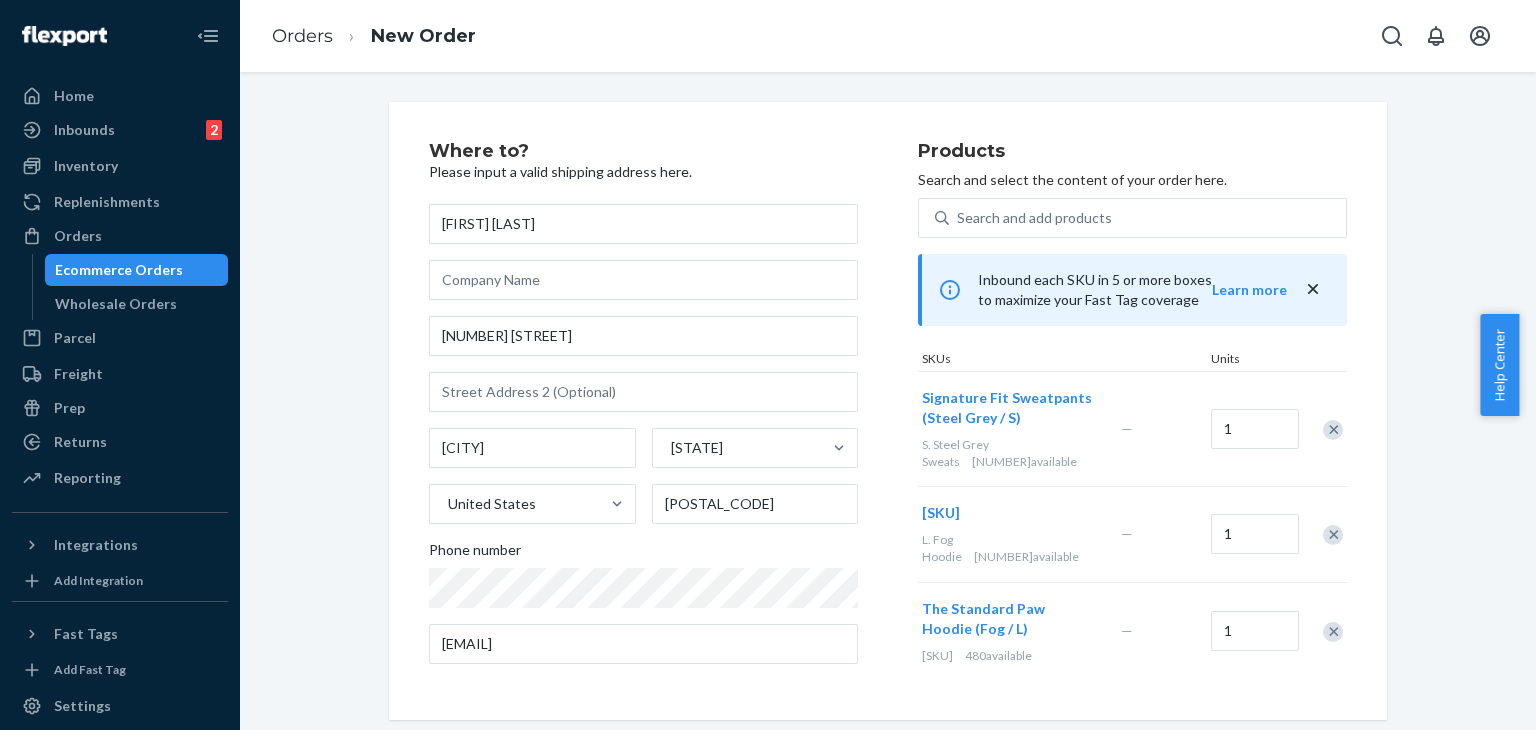 click at bounding box center [1333, 430] 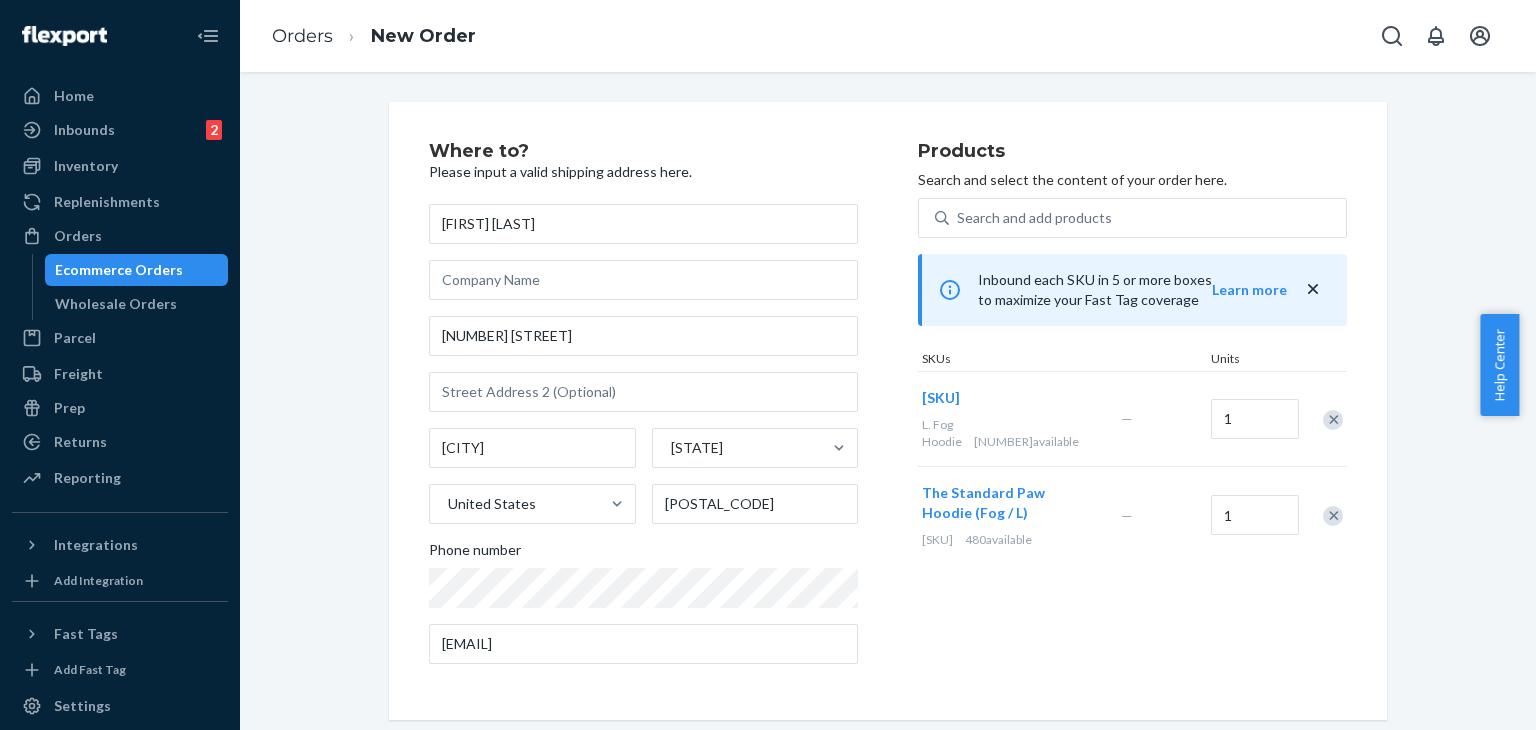 scroll, scrollTop: 0, scrollLeft: 0, axis: both 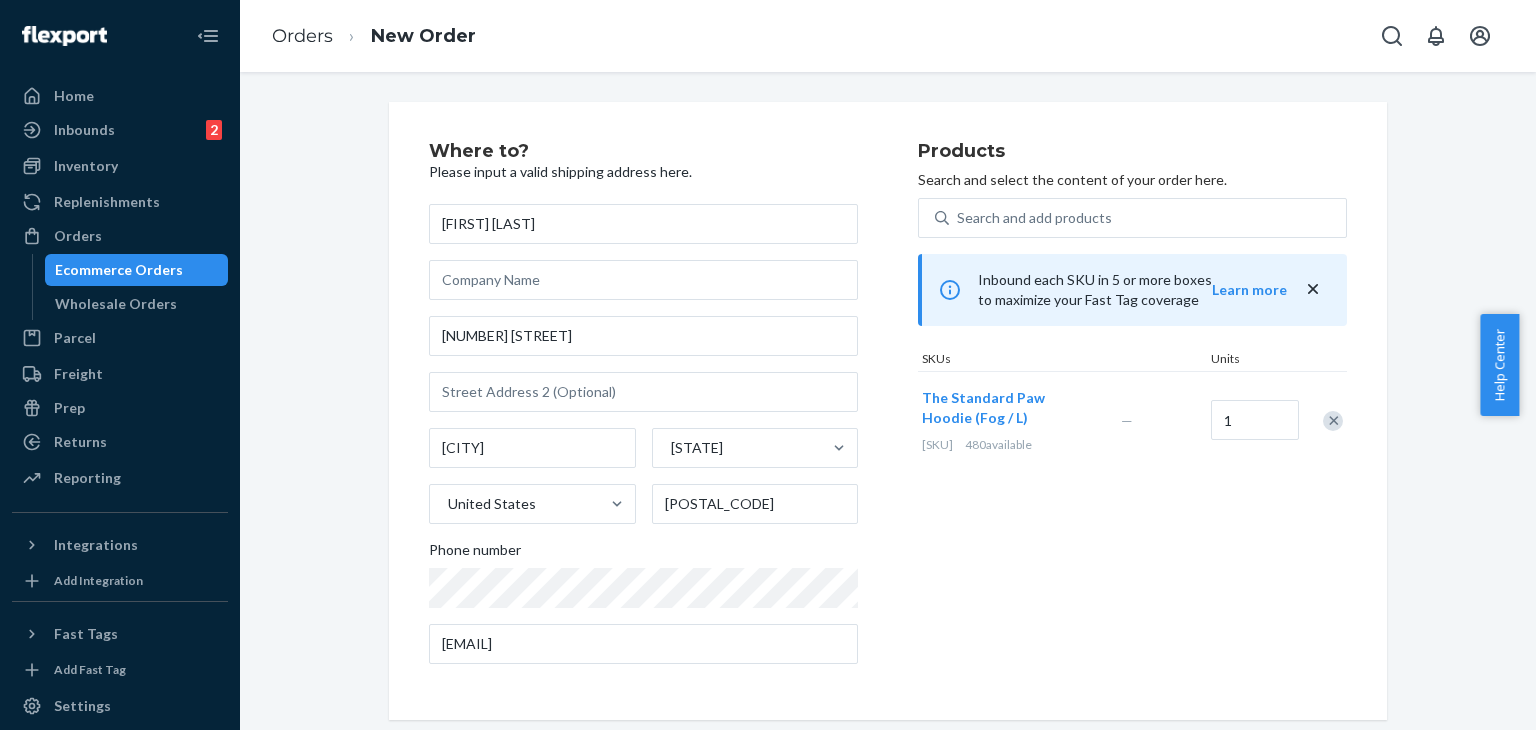 click on "Where to? Please input a valid shipping address here. [FIRST] [LAST] [NUMBER] [STREET] [CITY] [STATE] [COUNTRY] [POSTAL_CODE] Phone number [EMAIL] Products Search and select the content of your order here. Search and add products Inbound each SKU in 5 or more boxes to maximize your Fast Tag coverage Learn more SKUs Units The Standard Paw Hoodie (Fog / L) TheStandardPawHoodieFogL 480  available — 1" at bounding box center [888, 411] 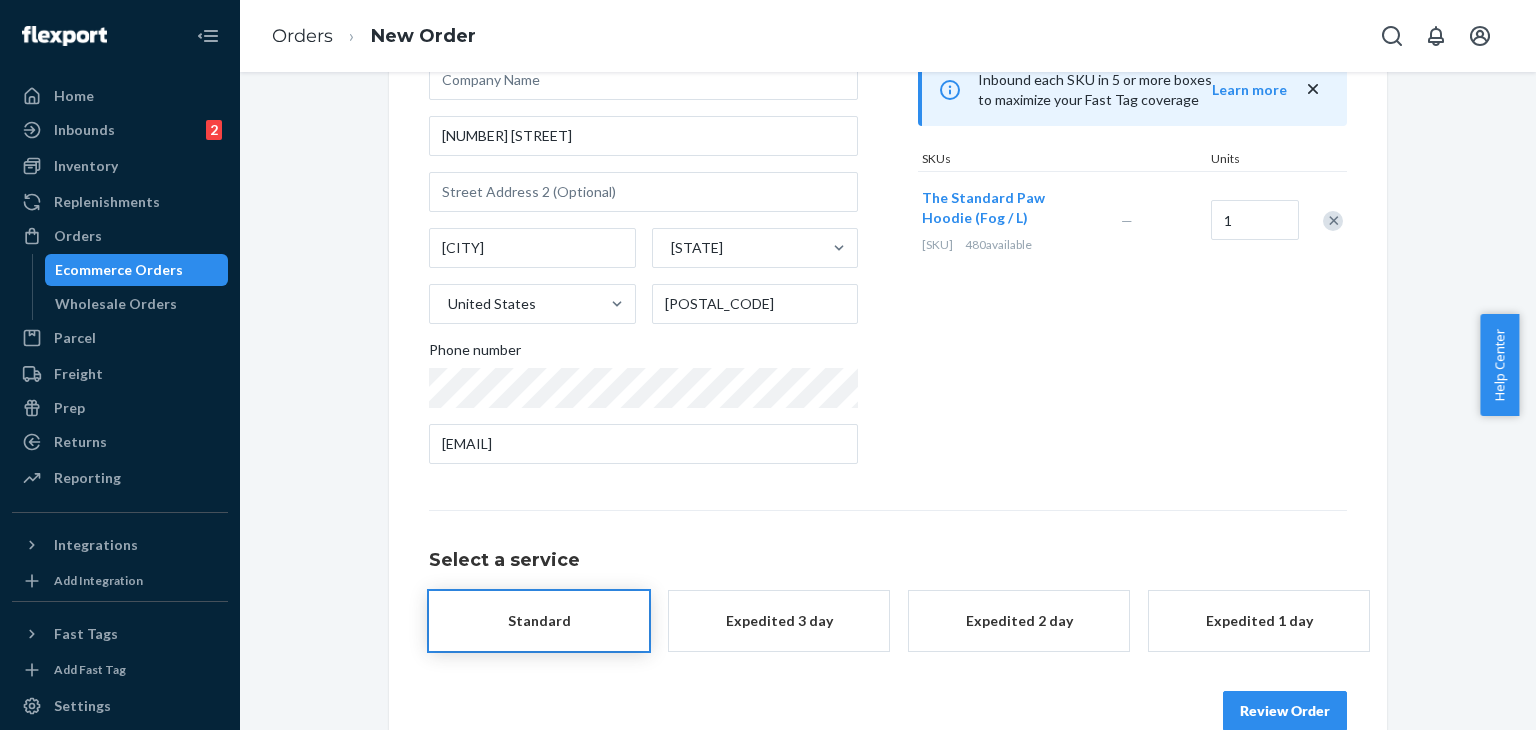 scroll, scrollTop: 240, scrollLeft: 0, axis: vertical 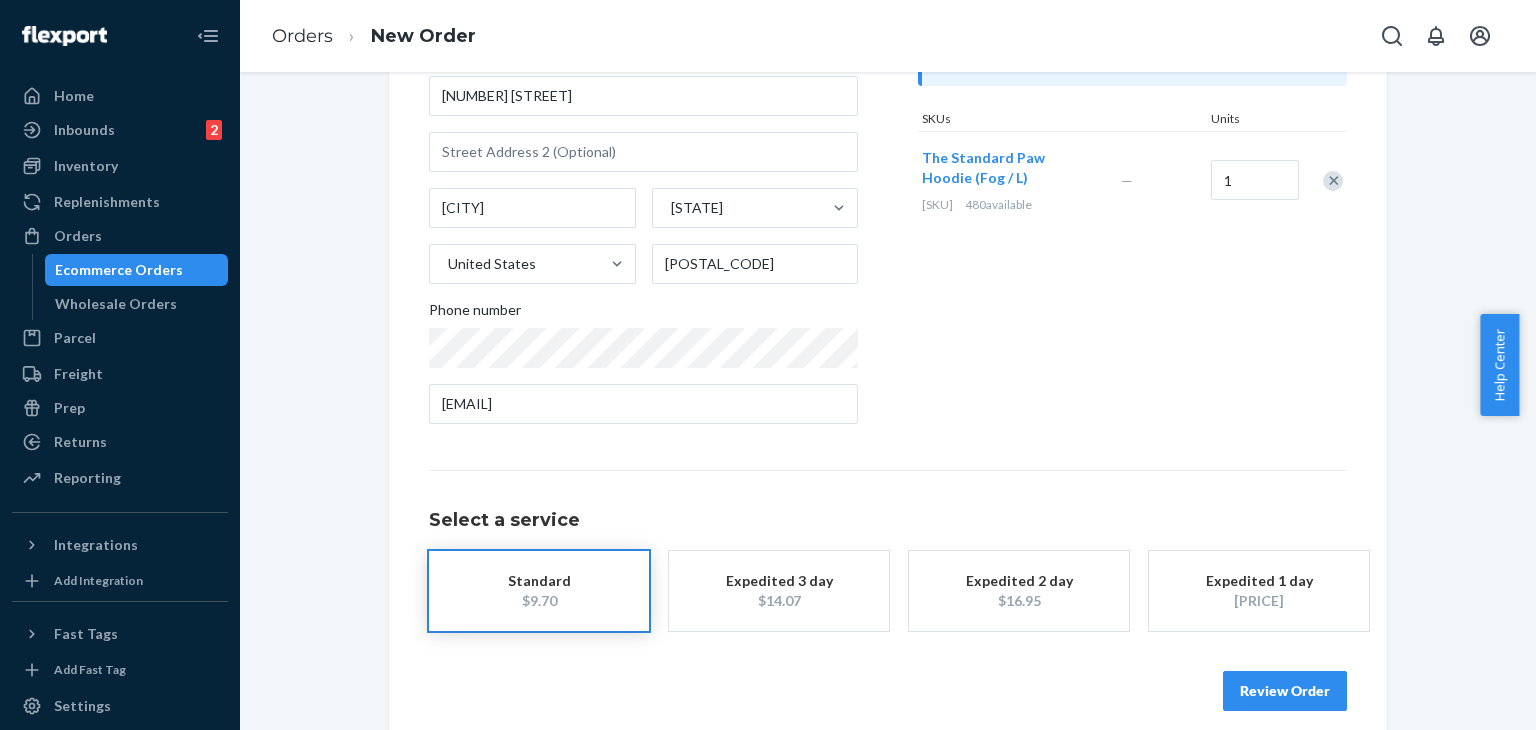 click on "Review Order" at bounding box center (888, 681) 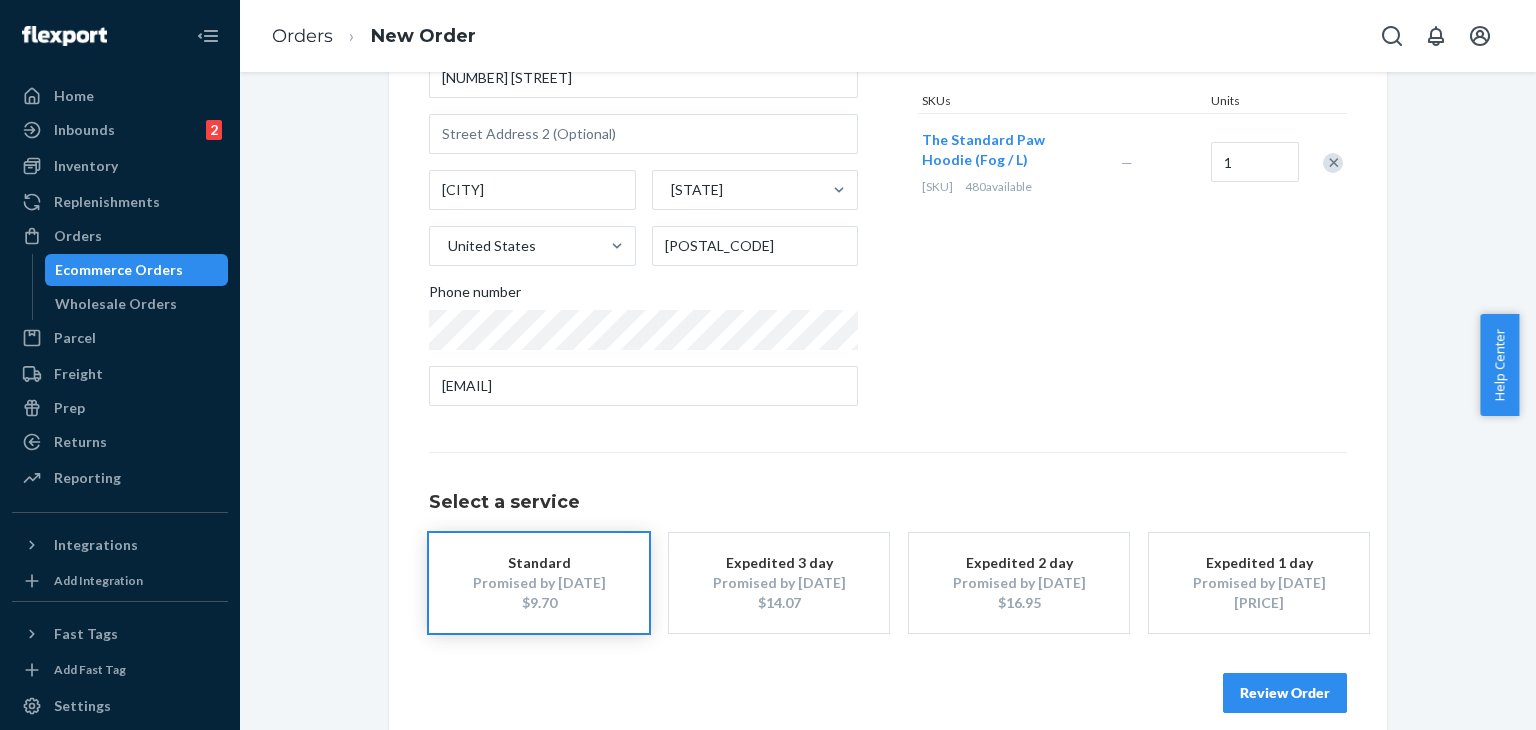 scroll, scrollTop: 280, scrollLeft: 0, axis: vertical 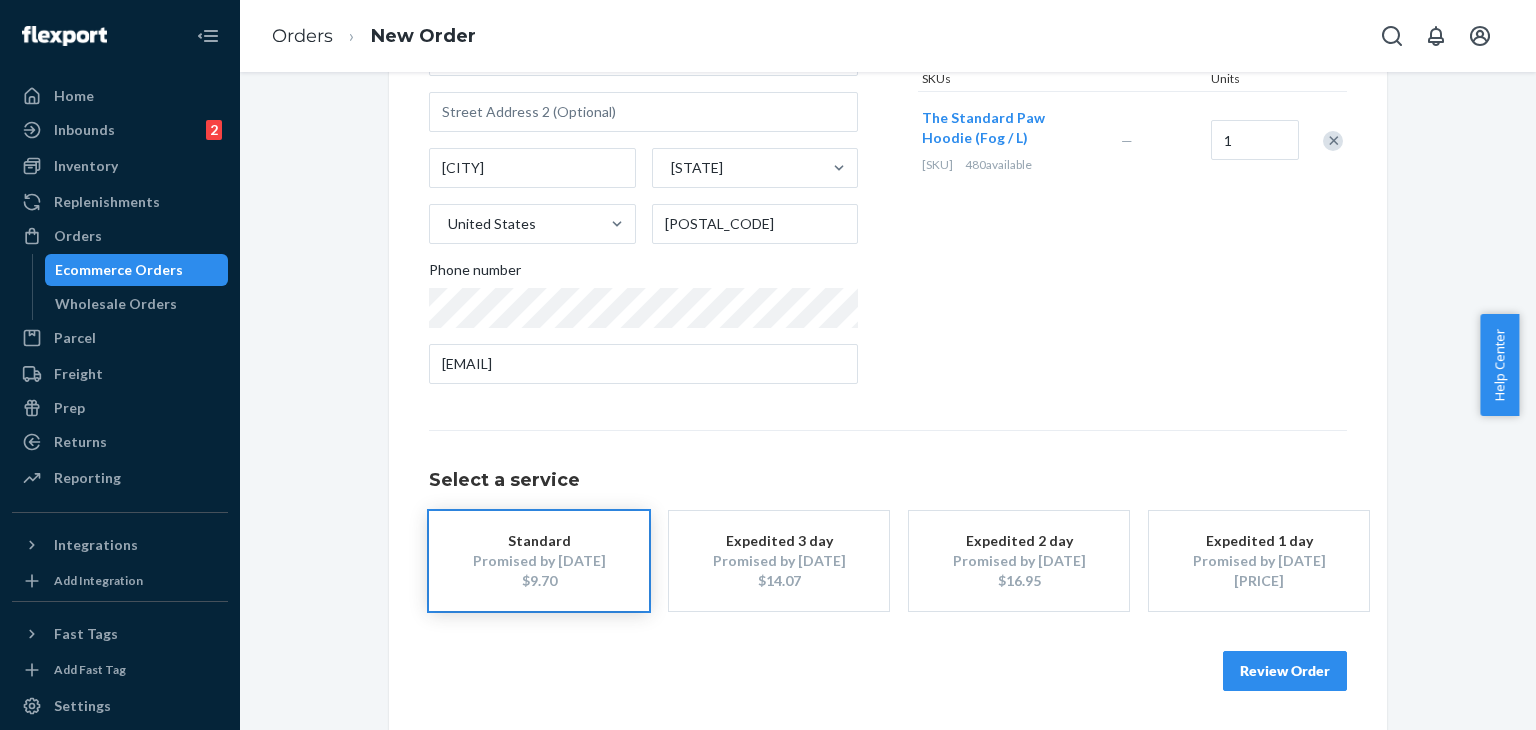 click on "Review Order" at bounding box center (1285, 671) 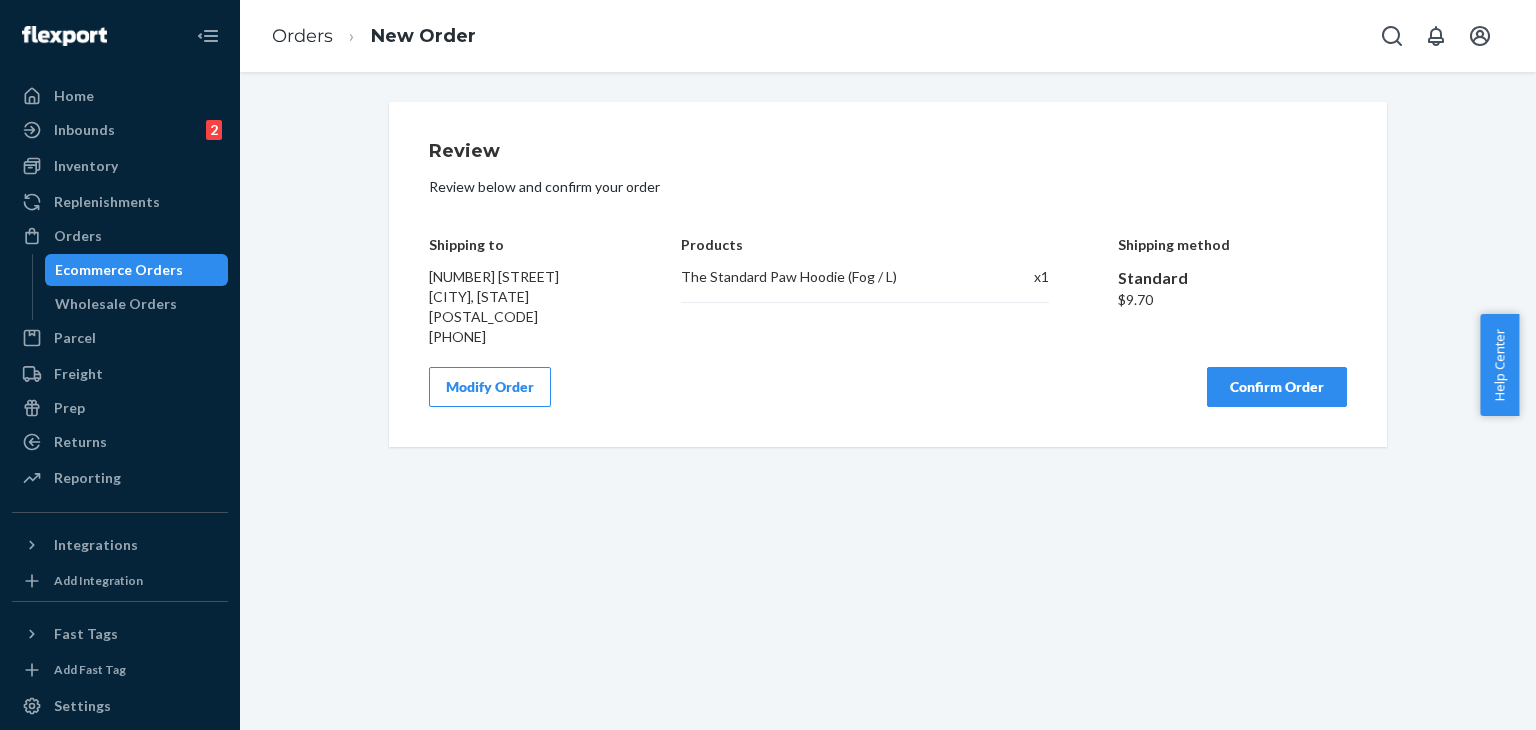 scroll, scrollTop: 0, scrollLeft: 0, axis: both 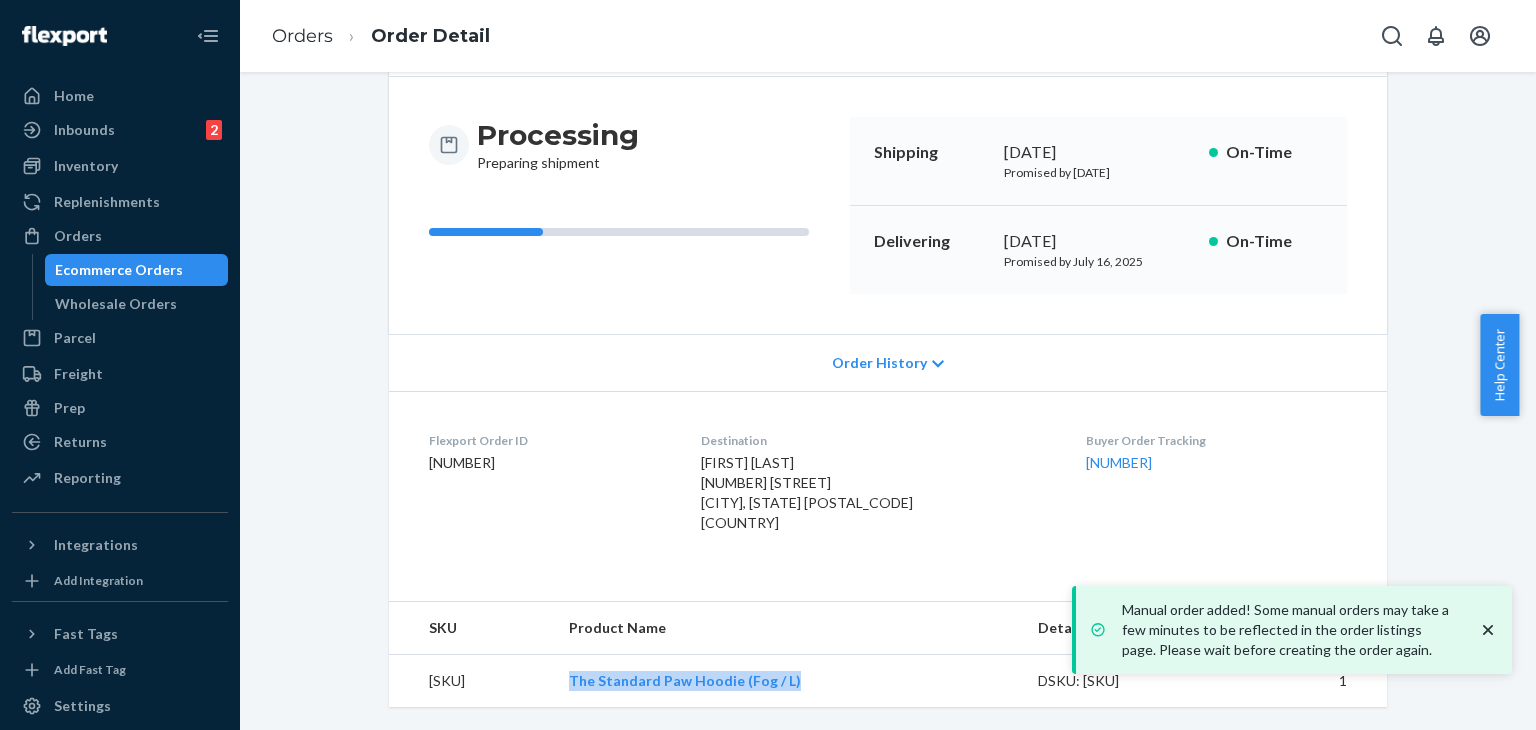 drag, startPoint x: 720, startPoint y: 683, endPoint x: 977, endPoint y: 700, distance: 257.56165 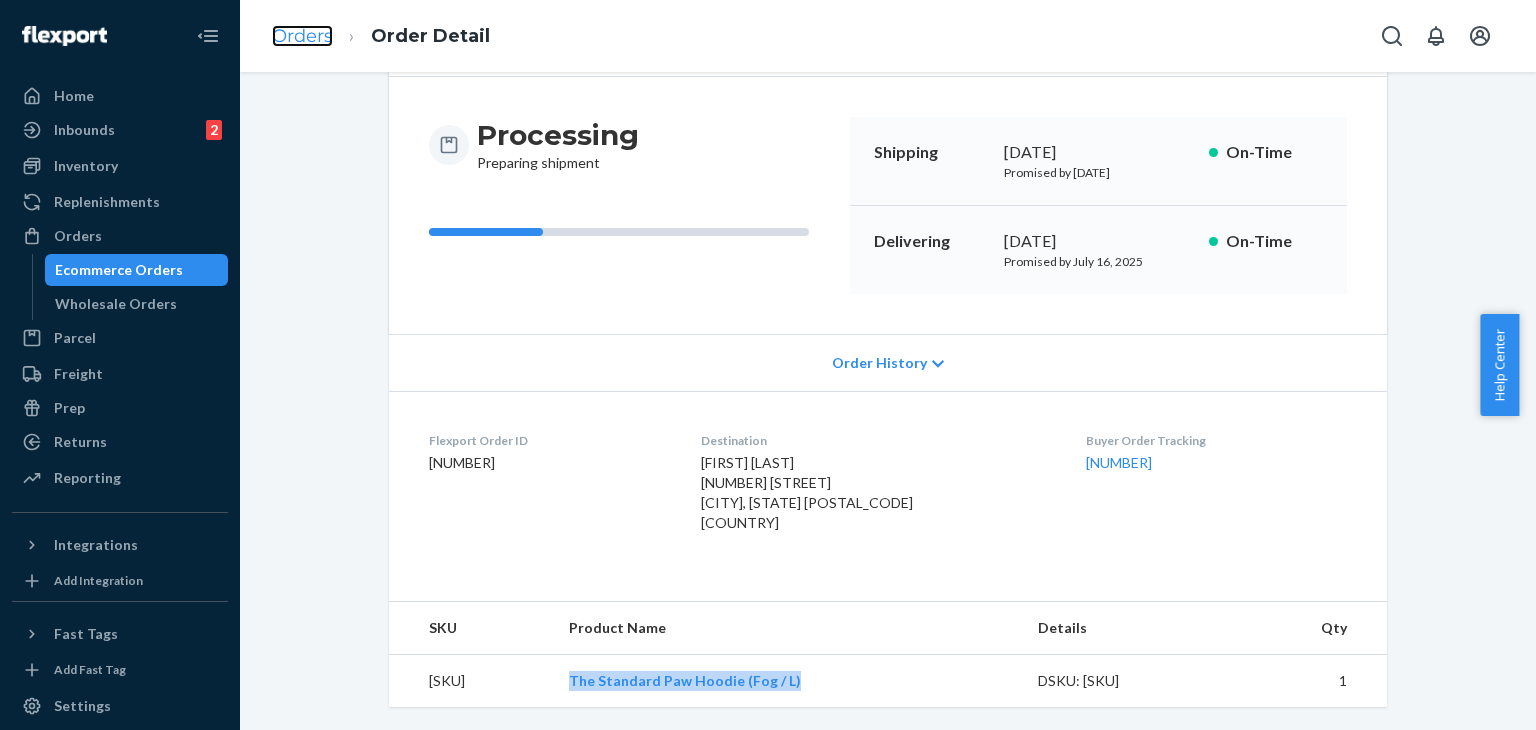 click on "Orders" at bounding box center (302, 36) 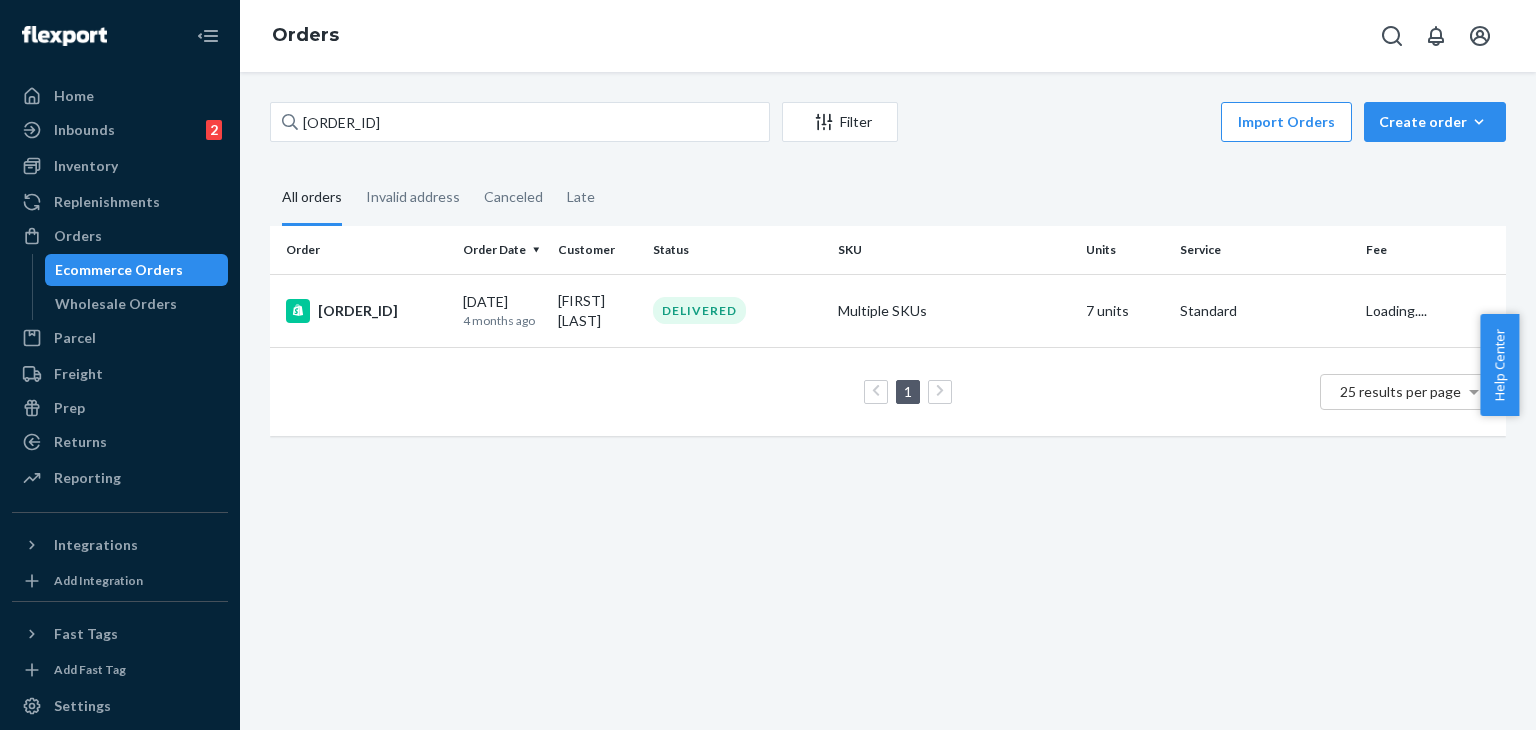 scroll, scrollTop: 0, scrollLeft: 0, axis: both 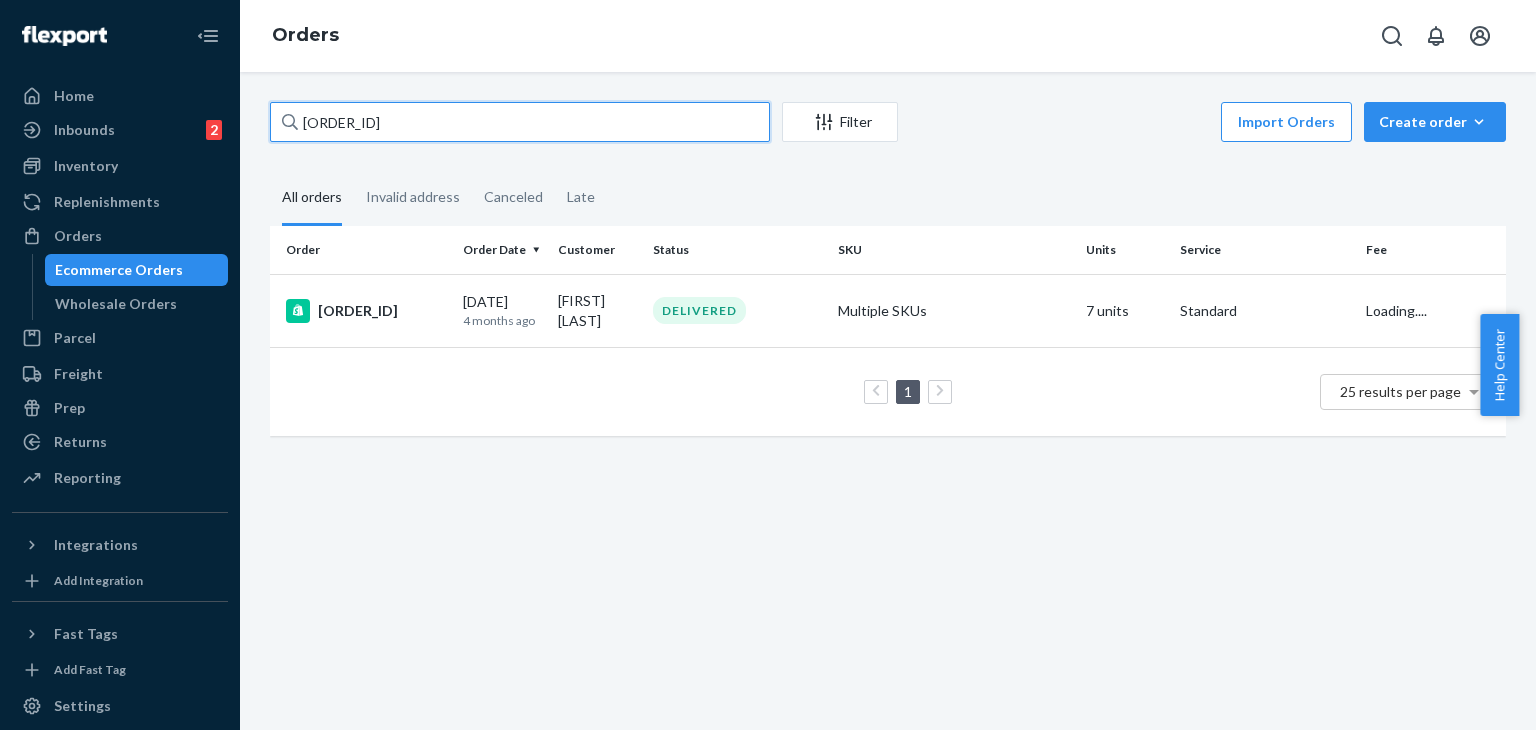 drag, startPoint x: 14, startPoint y: 30, endPoint x: 95, endPoint y: 31, distance: 81.00617 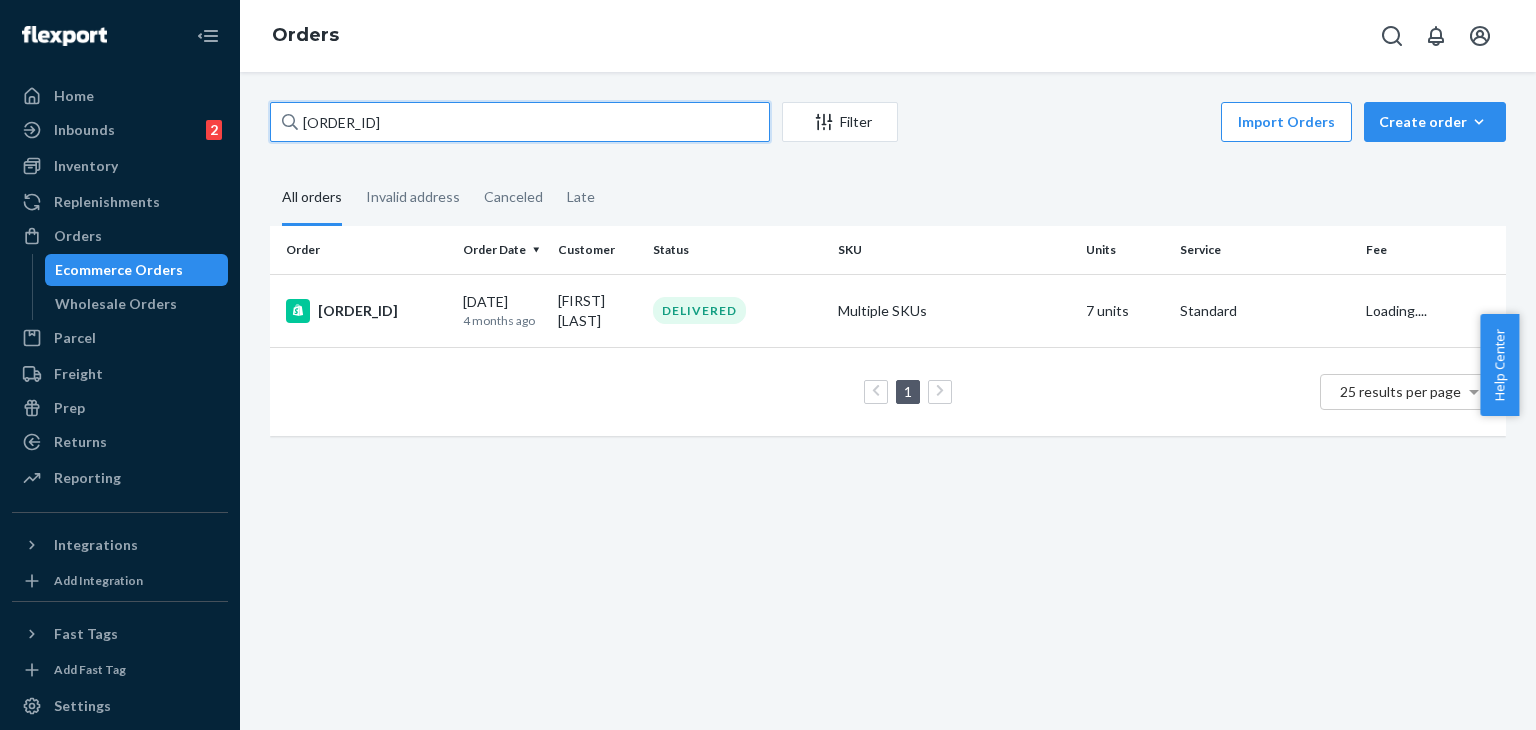 click on "Order Order Date Customer Status SKU Units Service Fee [ORDER_ID] [DATE] [TIME_AGO] [FIRST] [LAST] DELIVERED Multiple SKUs 7 units Standard Loading.... 1 25 results per page" at bounding box center [768, 365] 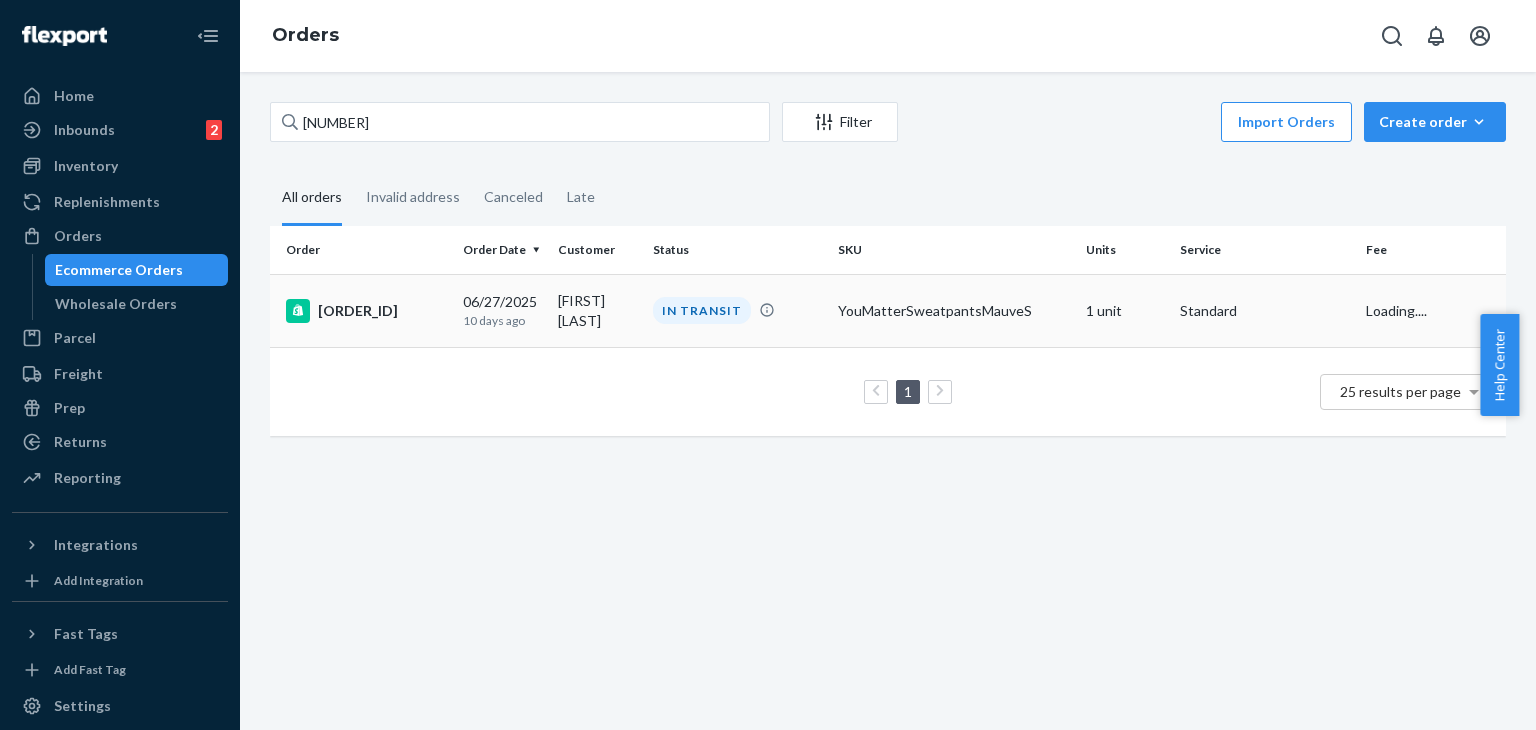 click on "[ORDER_ID]" at bounding box center [362, 310] 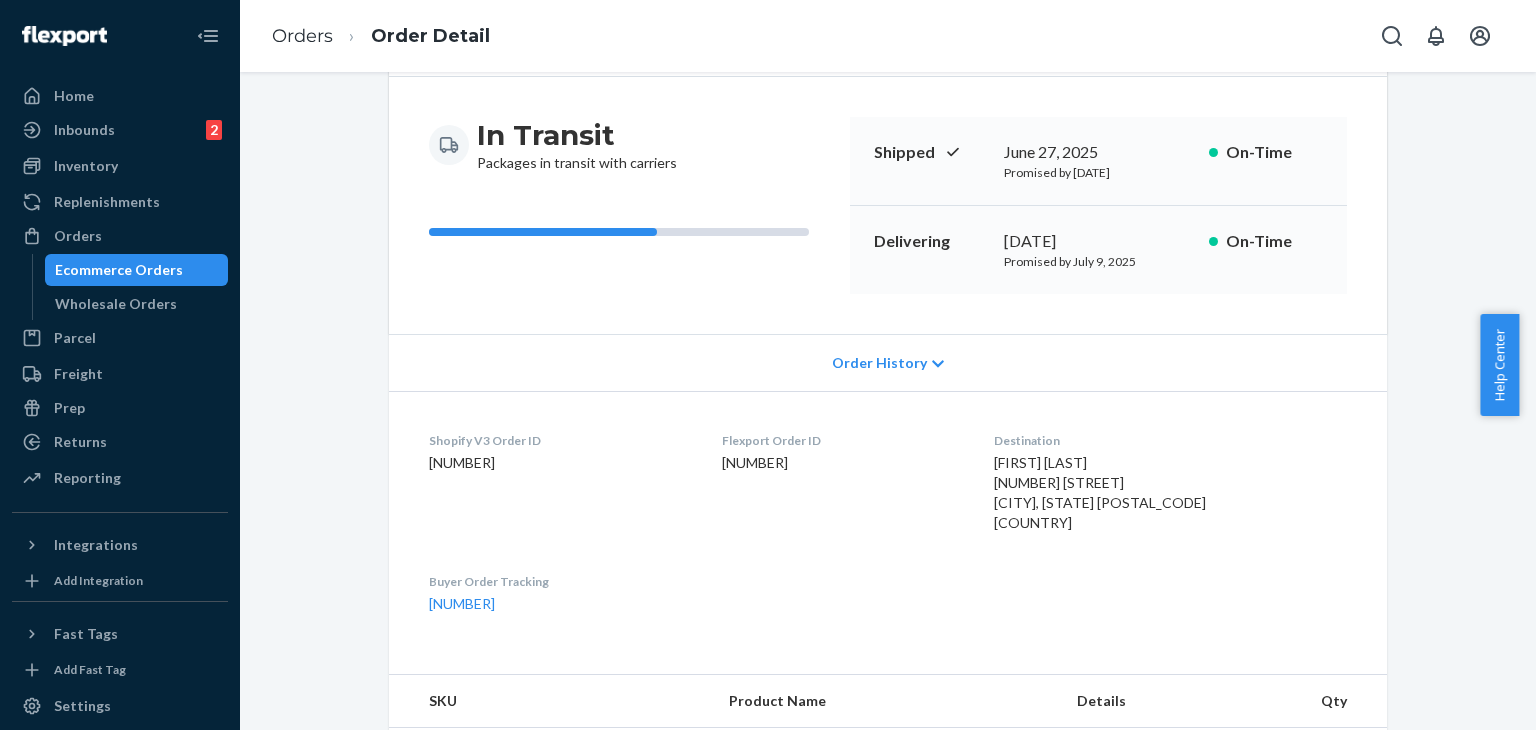 scroll, scrollTop: 0, scrollLeft: 0, axis: both 